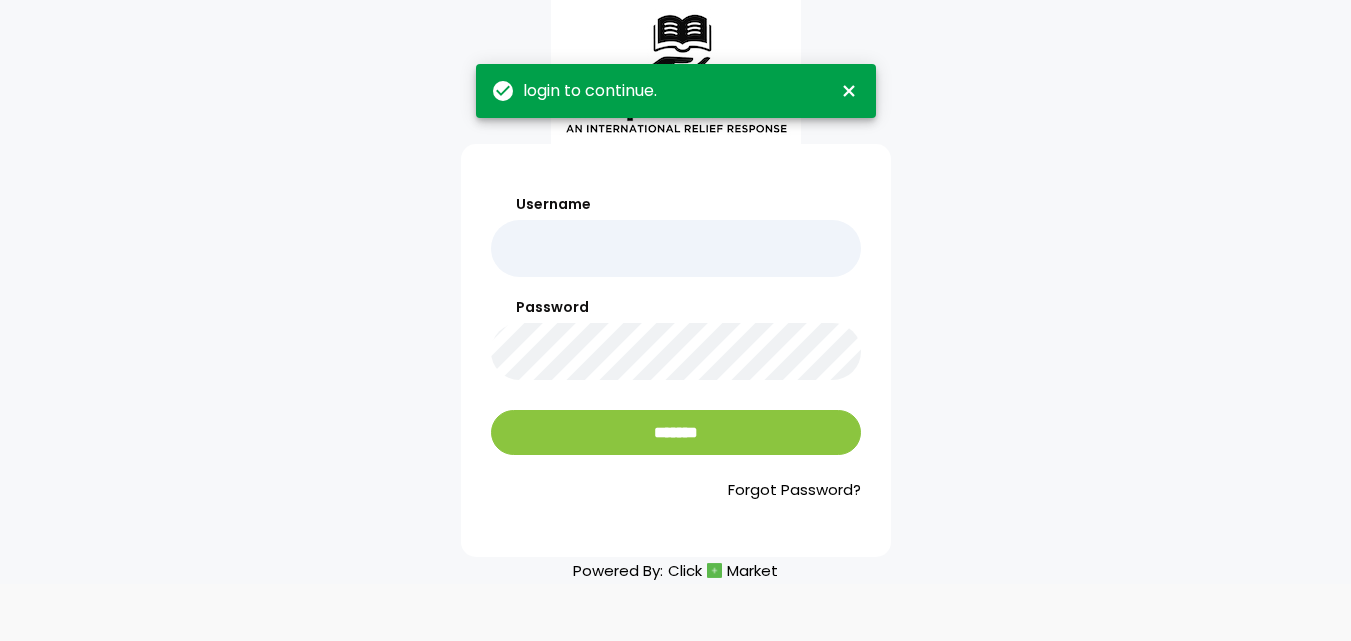 scroll, scrollTop: 0, scrollLeft: 0, axis: both 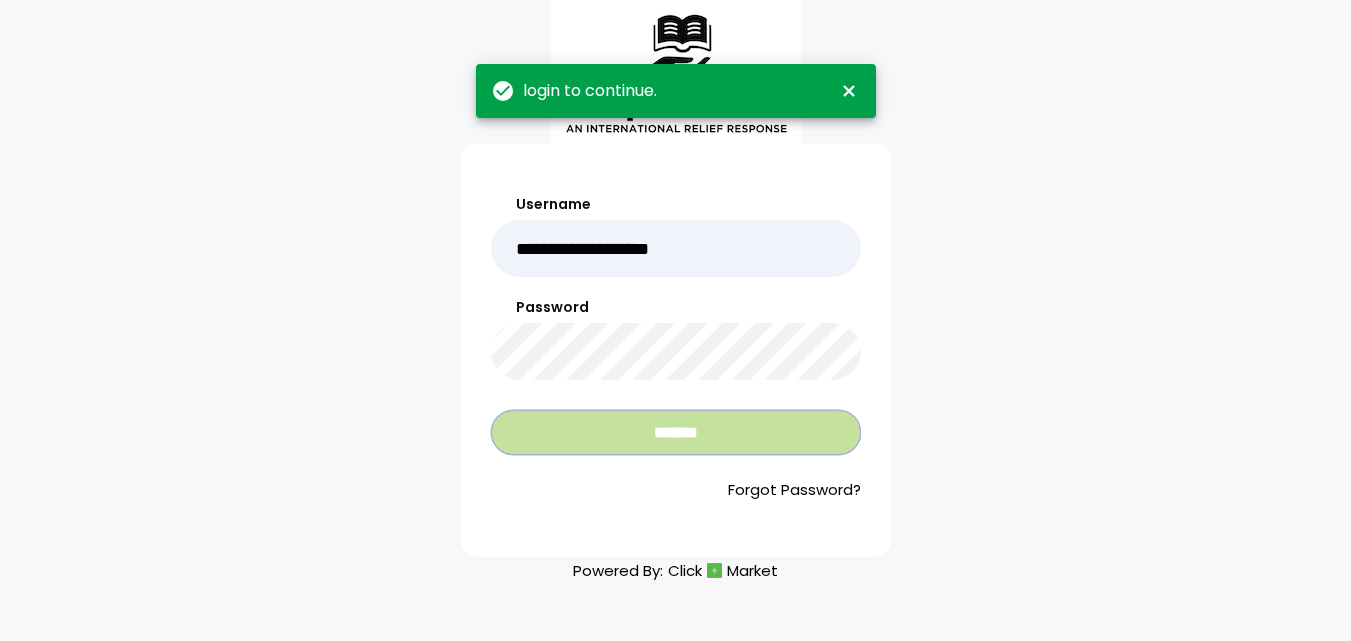 click on "*******" at bounding box center [676, 432] 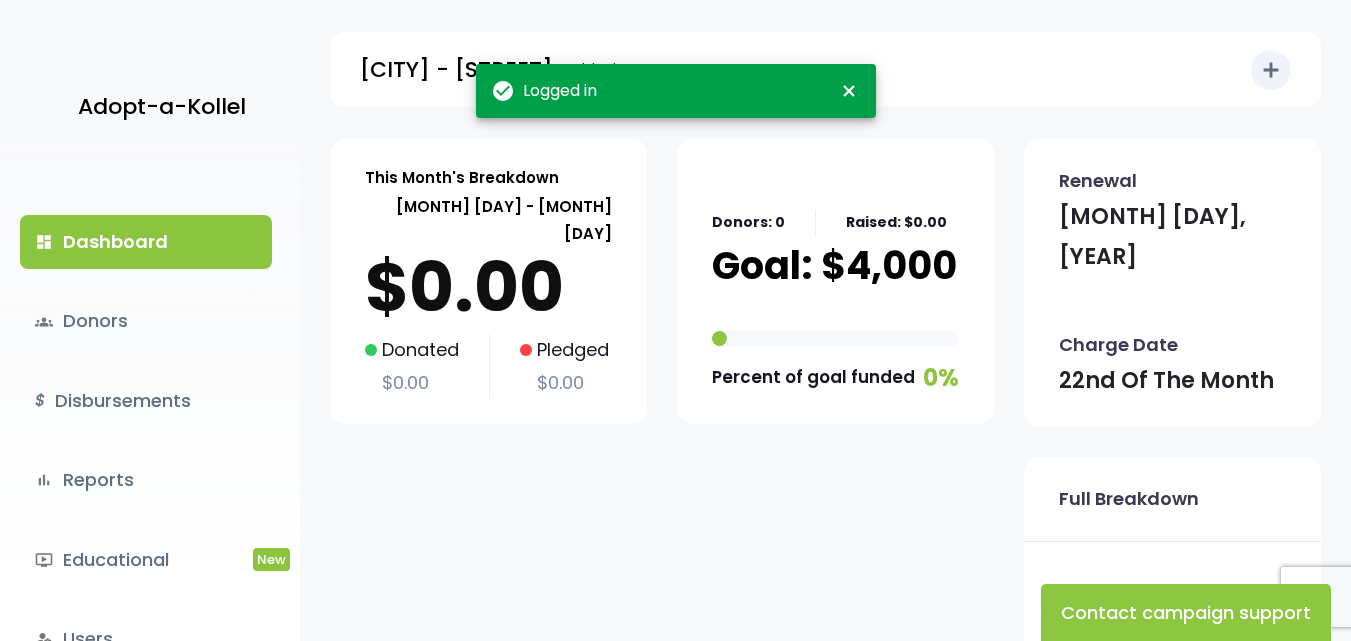 scroll, scrollTop: 0, scrollLeft: 0, axis: both 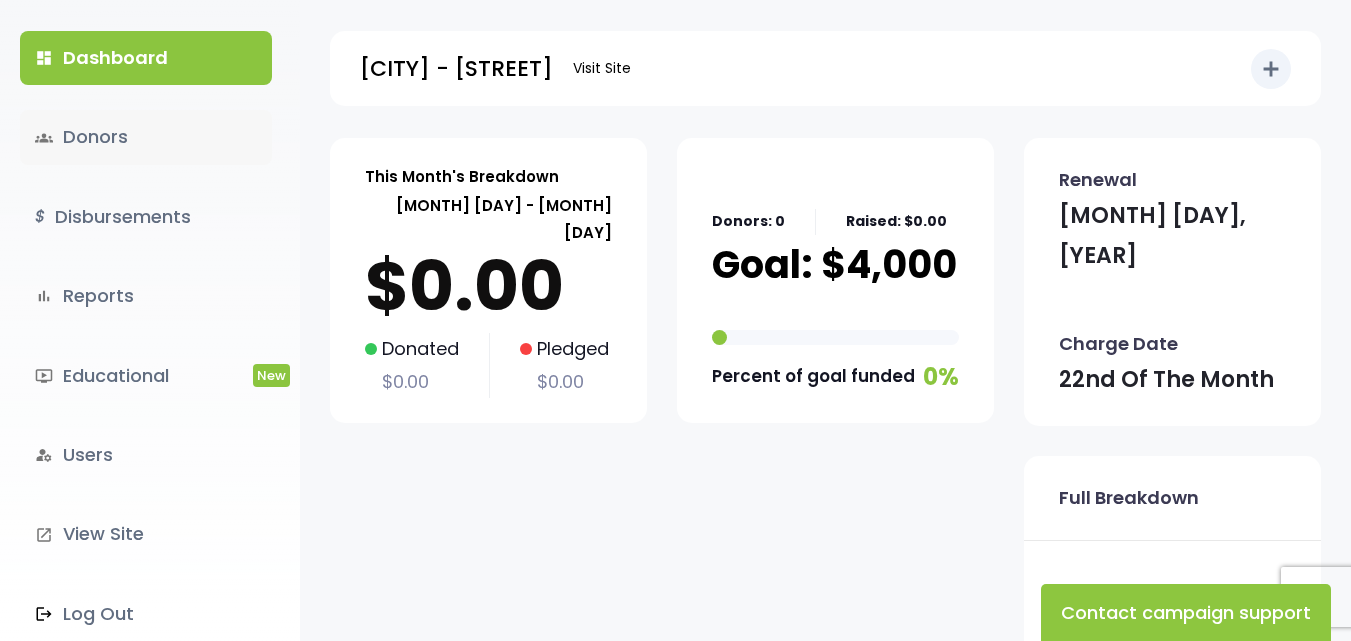 click on "groups Donors" at bounding box center (146, 137) 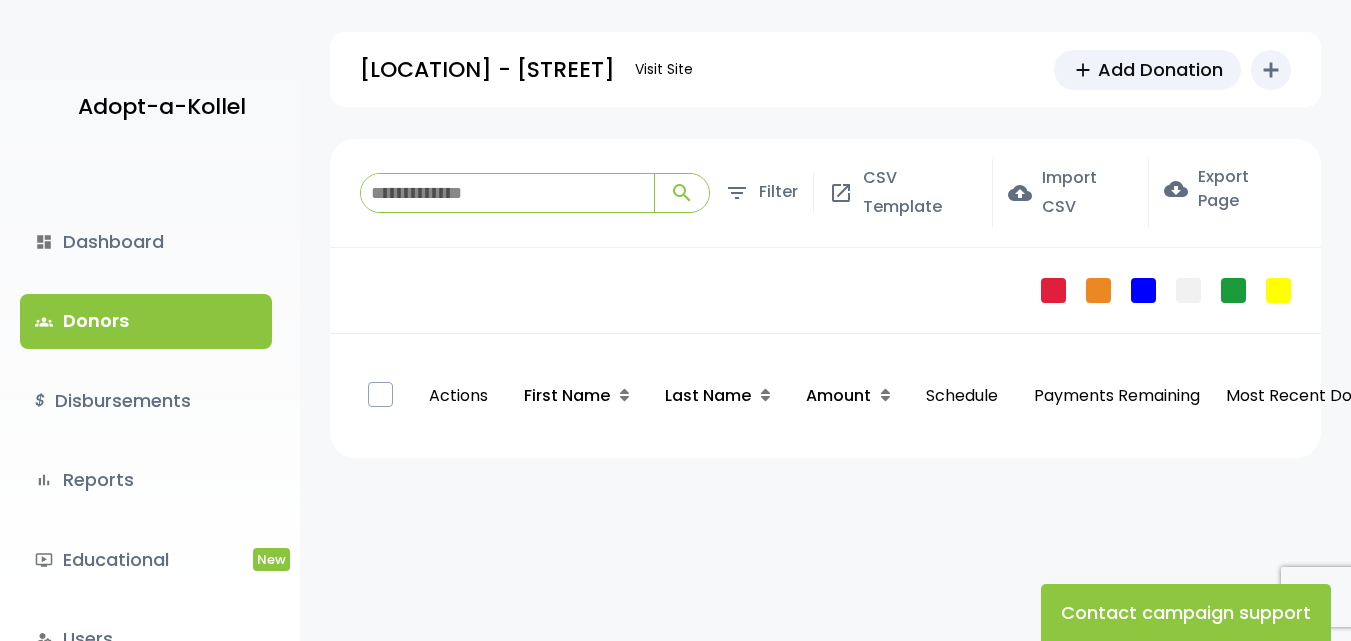 scroll, scrollTop: 0, scrollLeft: 0, axis: both 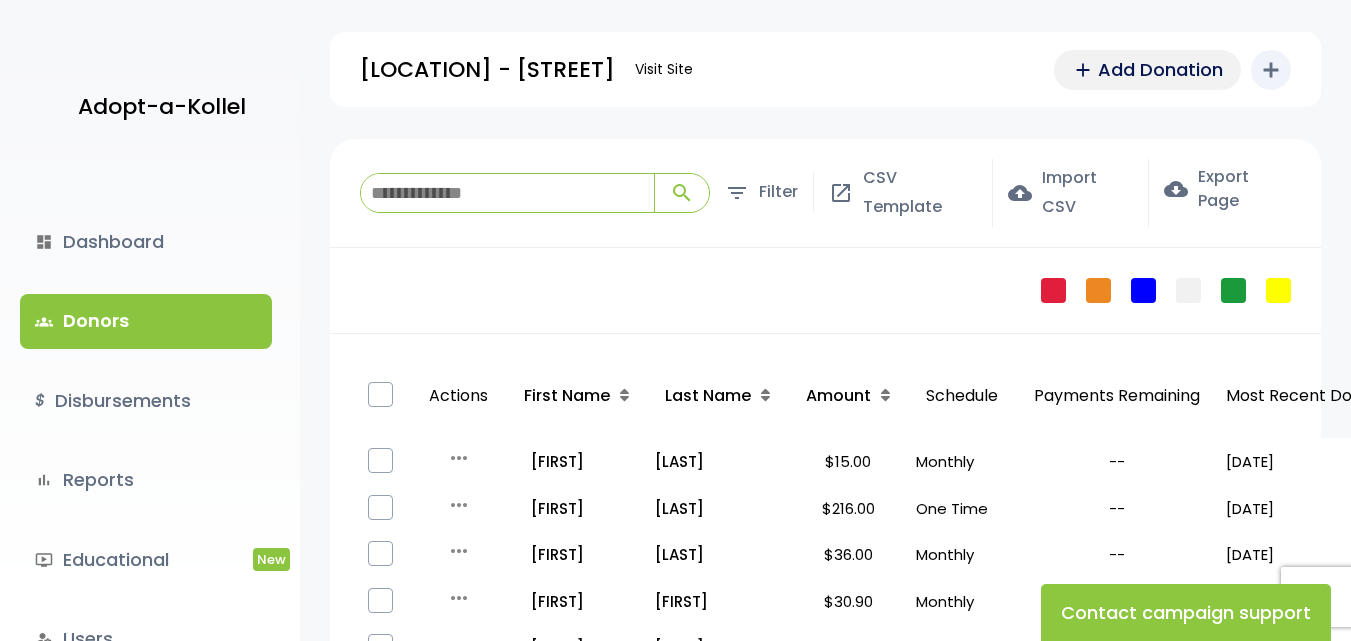 click on "Add Donation" at bounding box center (1160, 69) 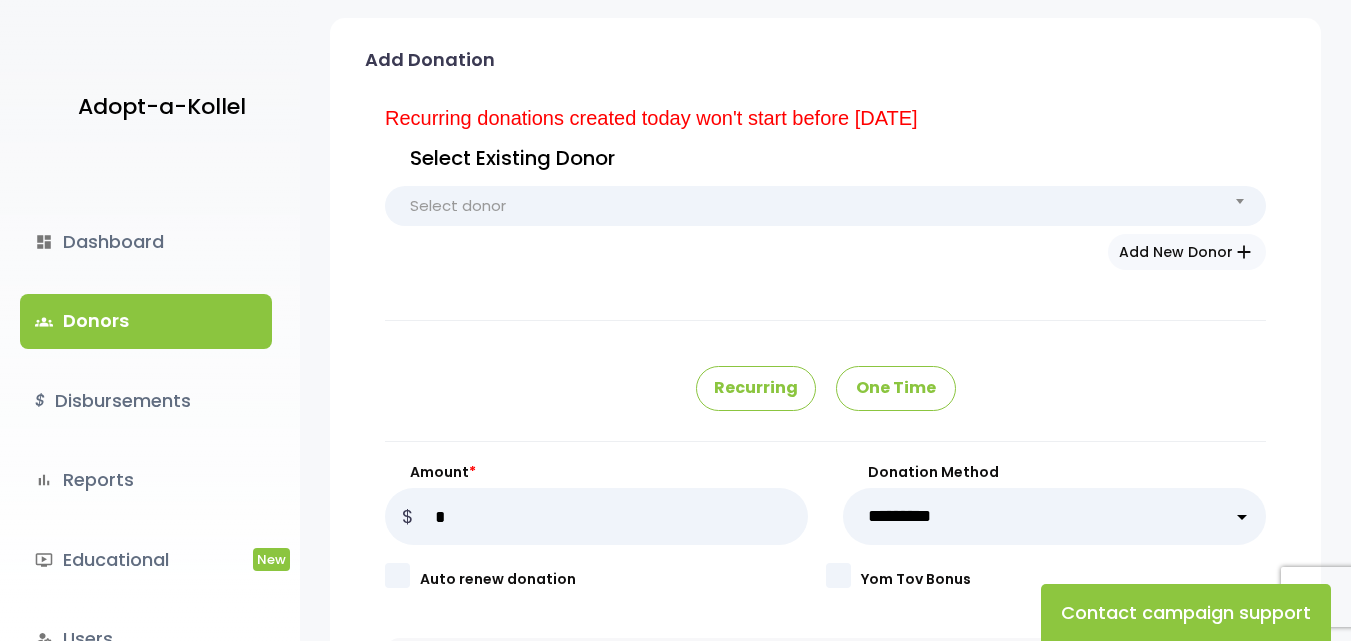scroll, scrollTop: 133, scrollLeft: 0, axis: vertical 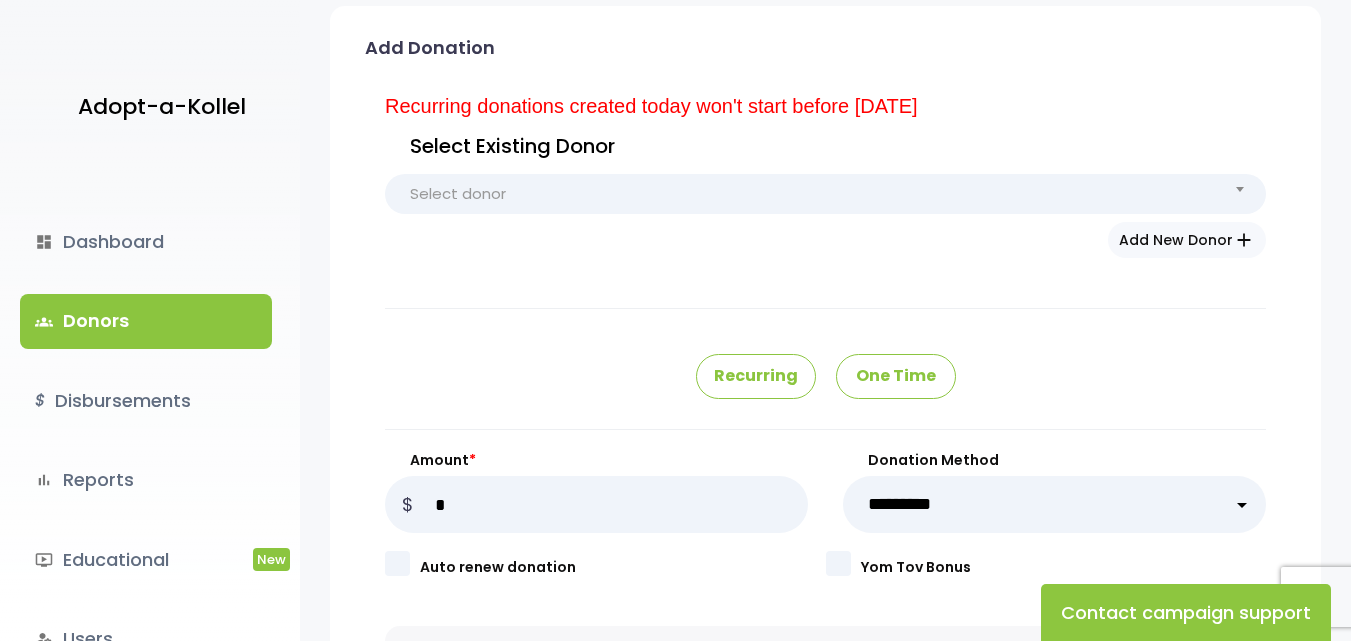click on "One Time" at bounding box center [896, 376] 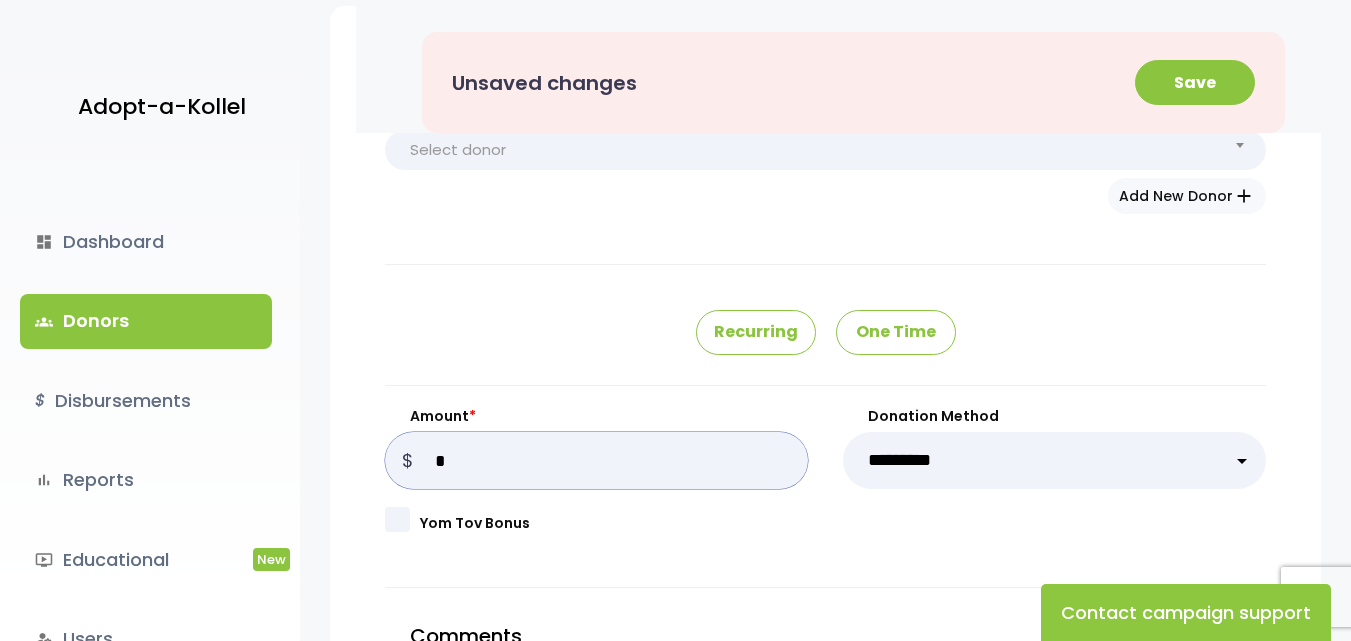 click on "Amount  *" at bounding box center (596, 460) 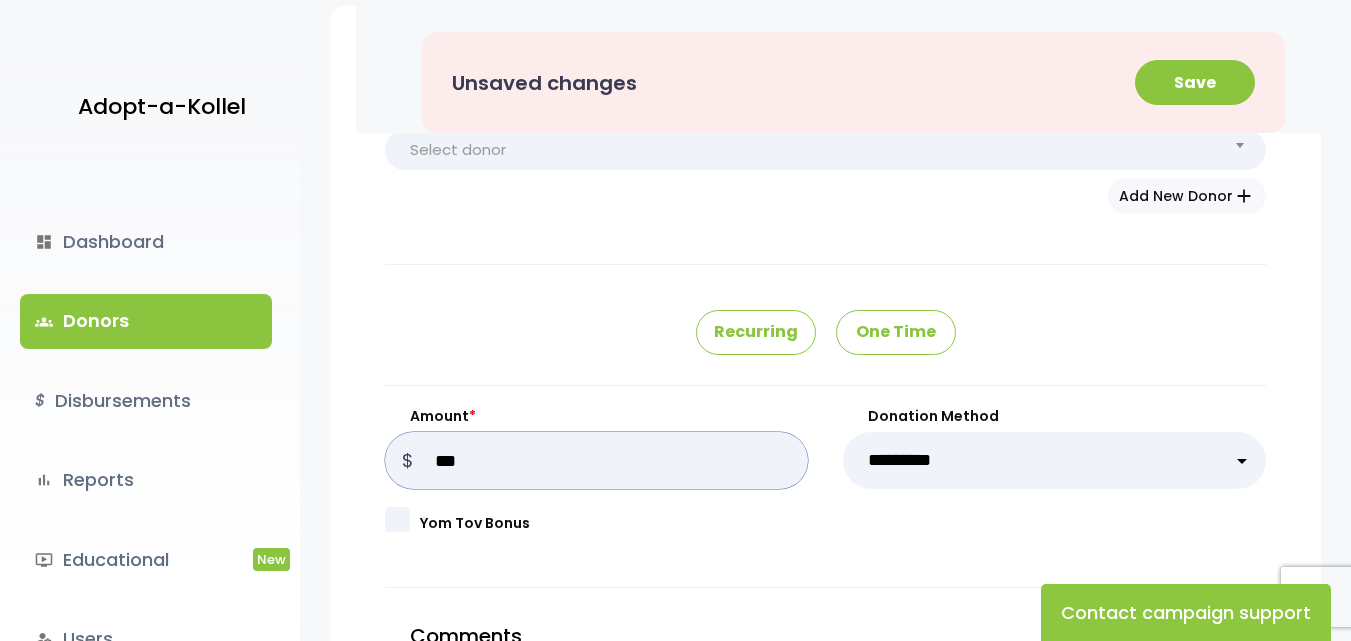 type on "***" 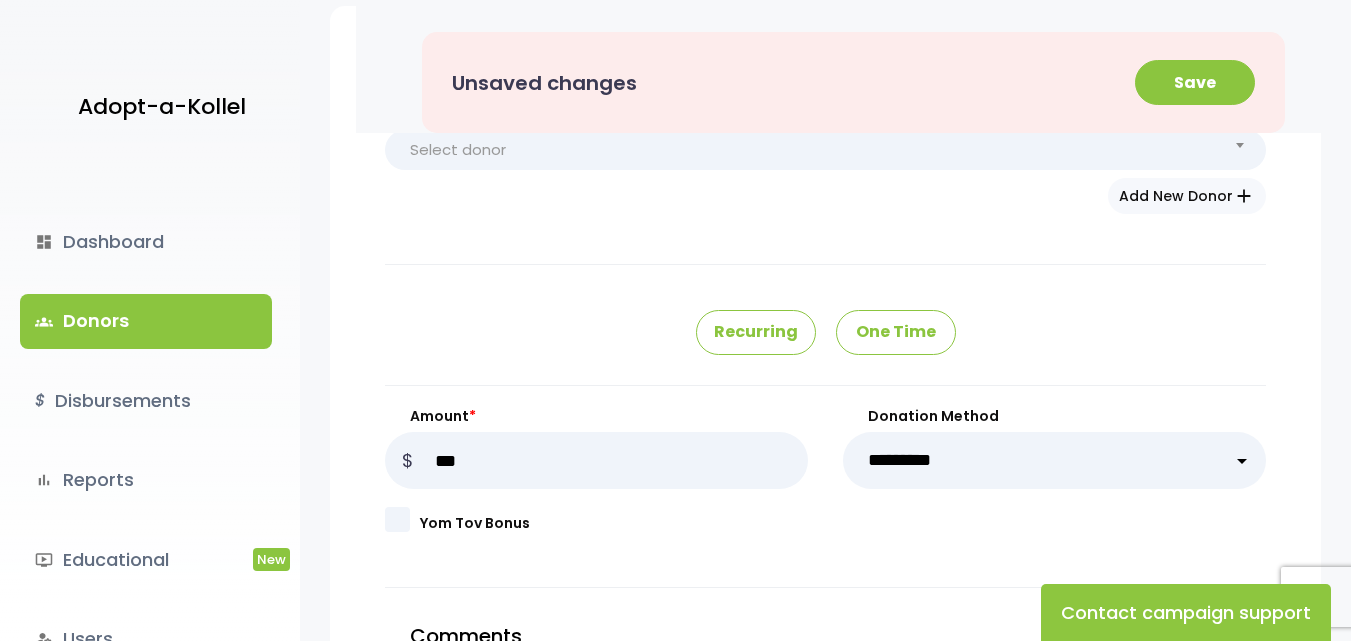 click on "**********" at bounding box center (1054, 460) 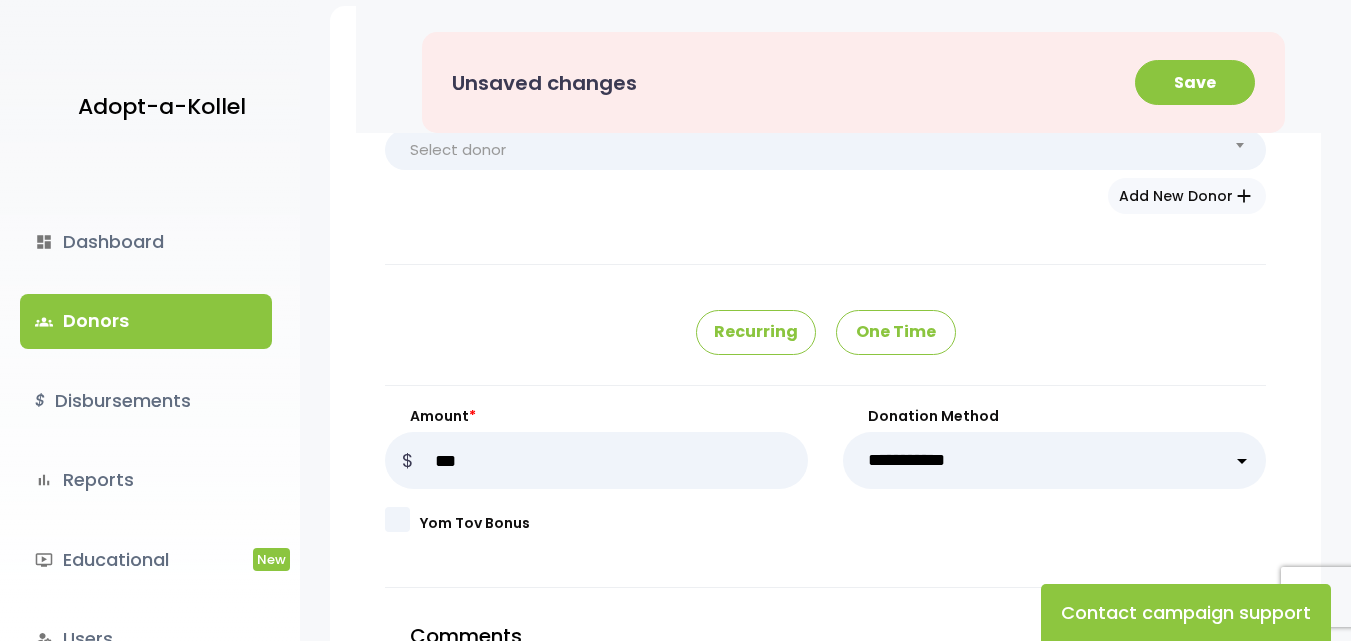 click on "**********" at bounding box center (1054, 460) 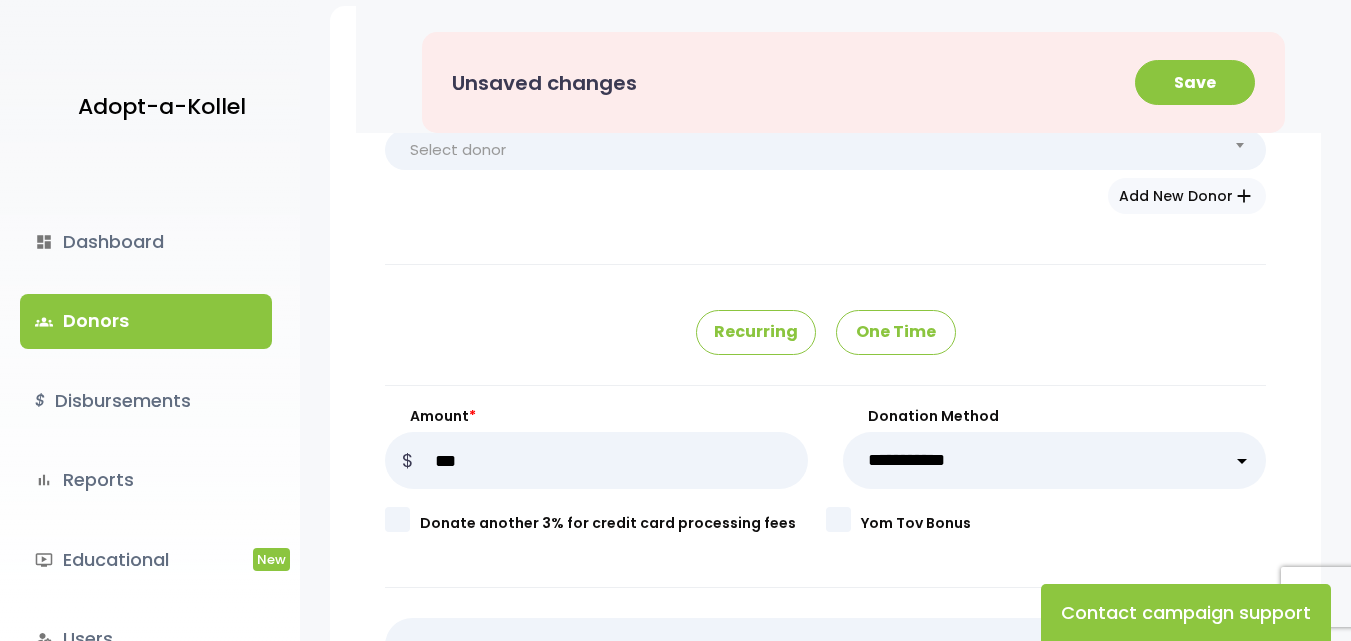 click on "Yom Tov Bonus" at bounding box center (1064, 523) 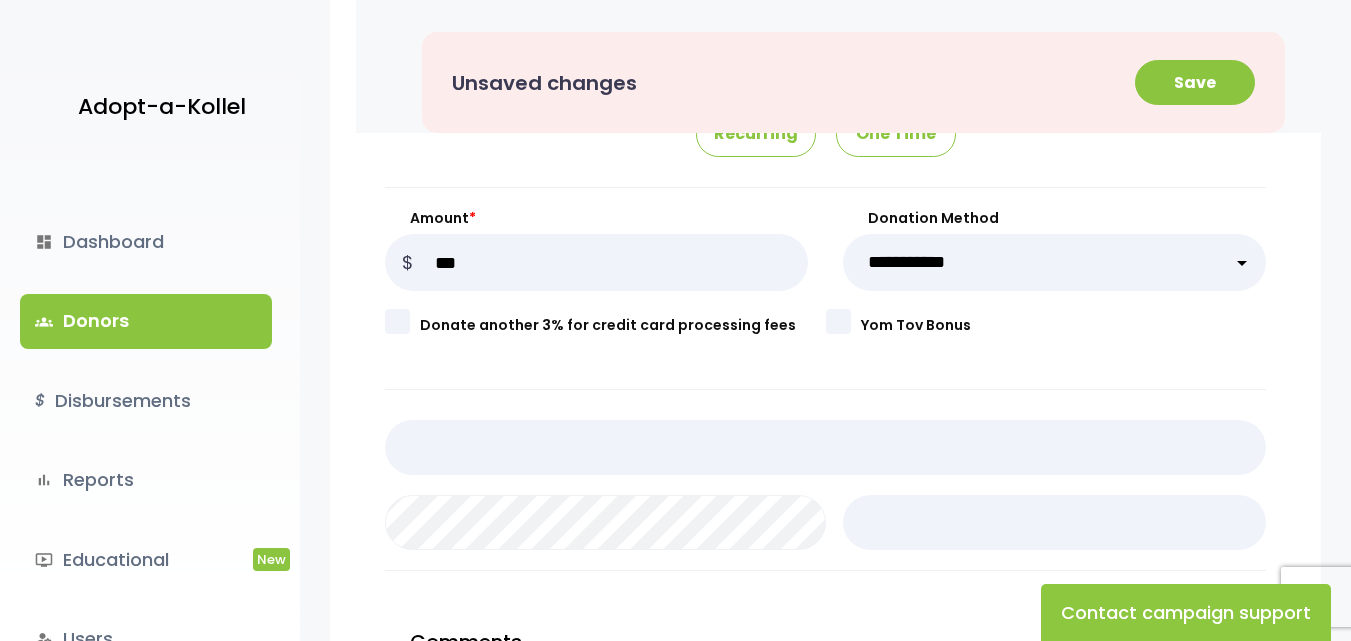 scroll, scrollTop: 339, scrollLeft: 0, axis: vertical 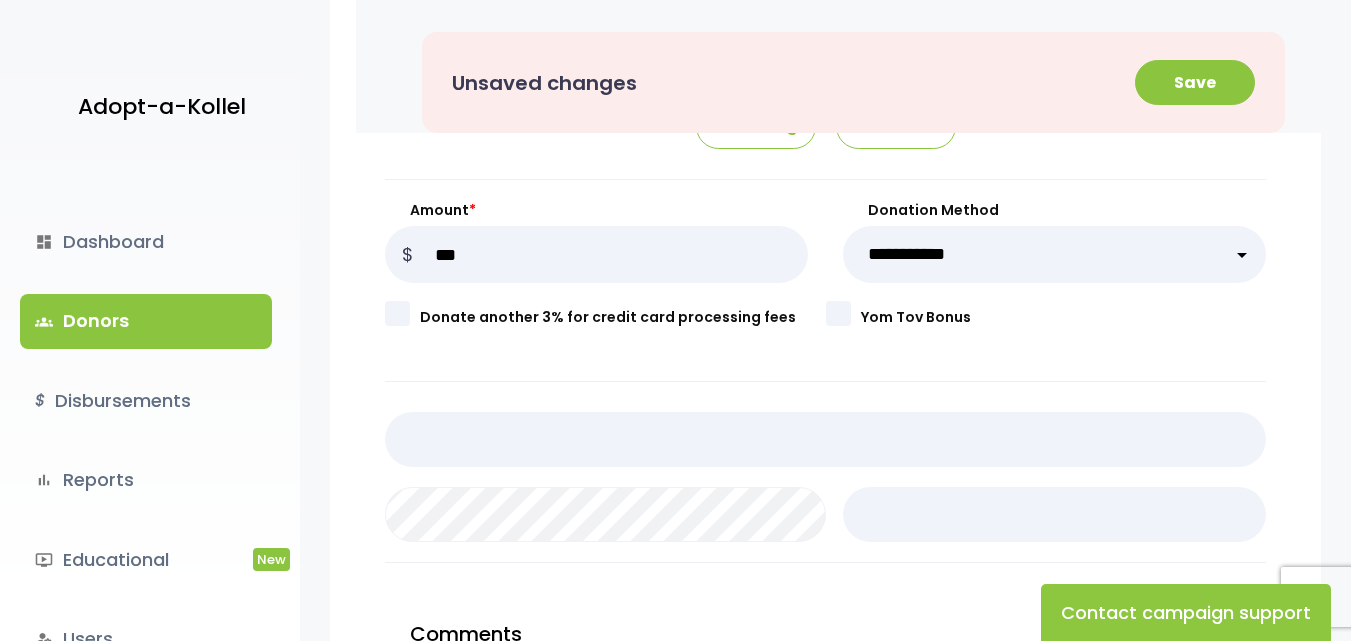 click at bounding box center (838, 313) 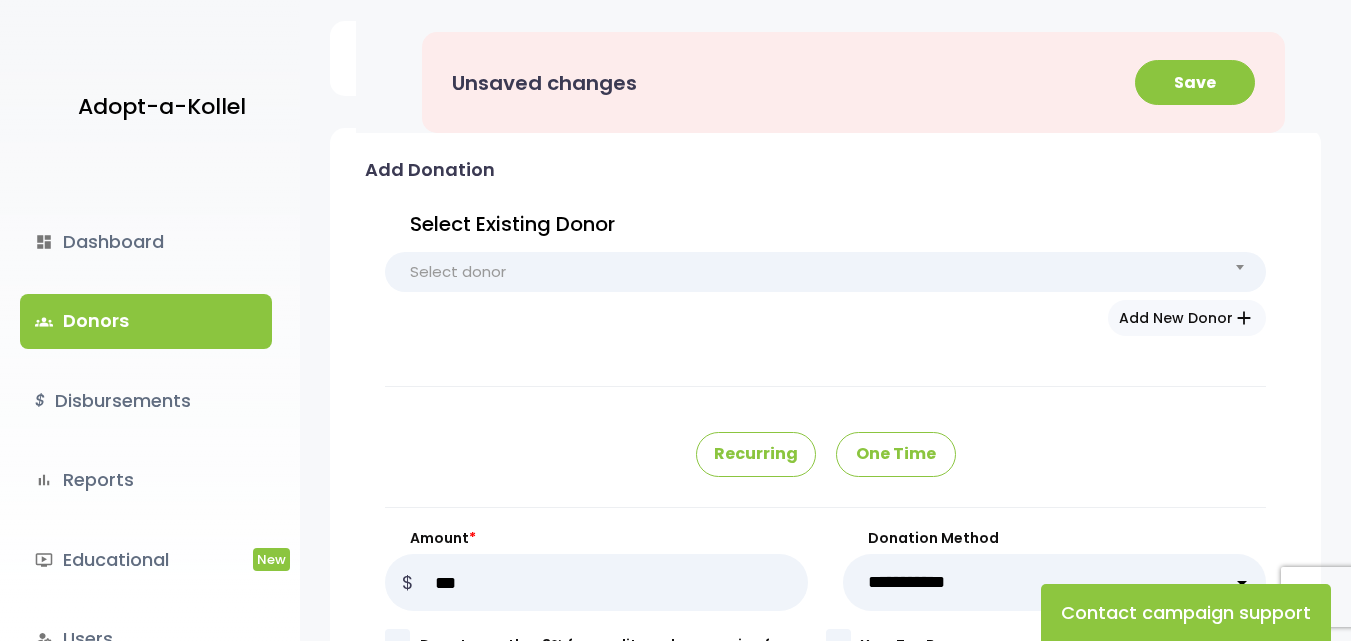 scroll, scrollTop: 0, scrollLeft: 0, axis: both 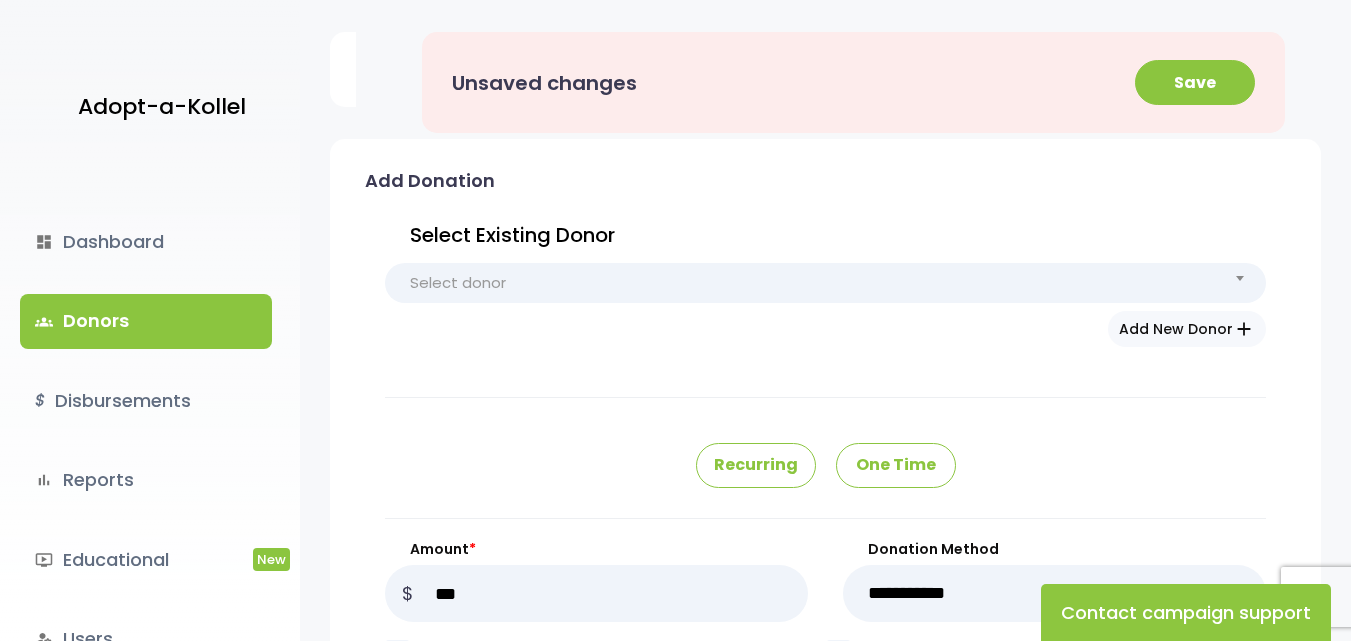 click on "Select donor" at bounding box center (825, 283) 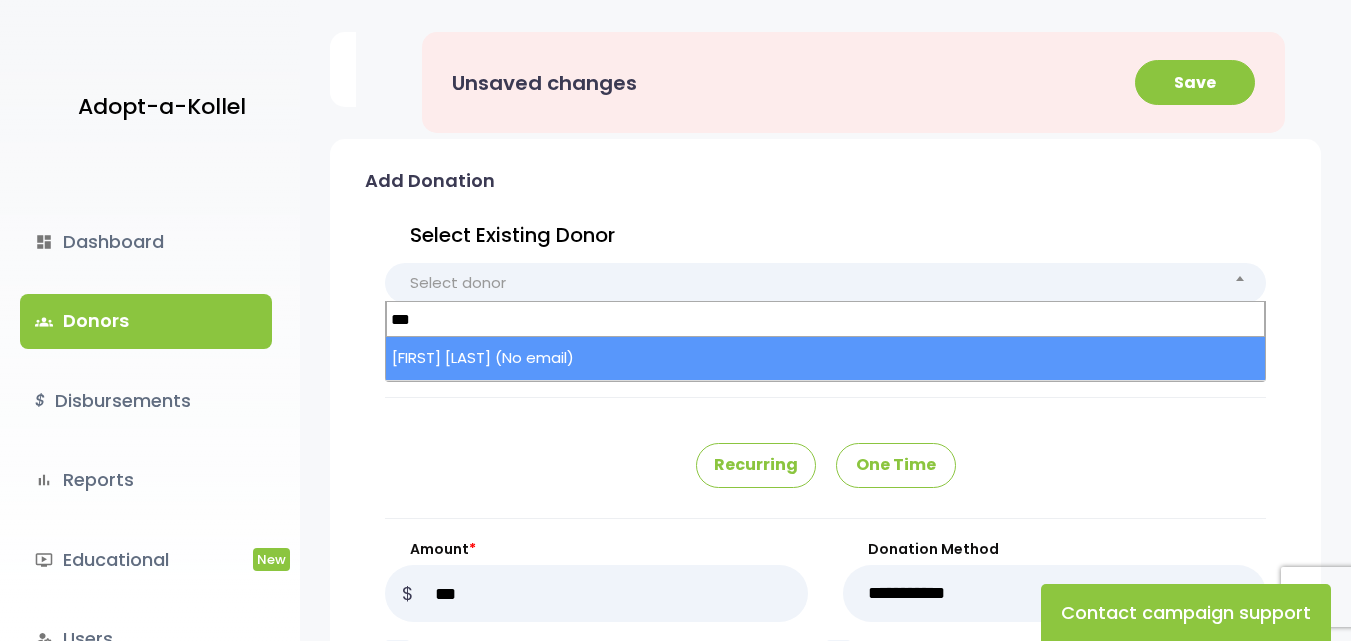 type on "****" 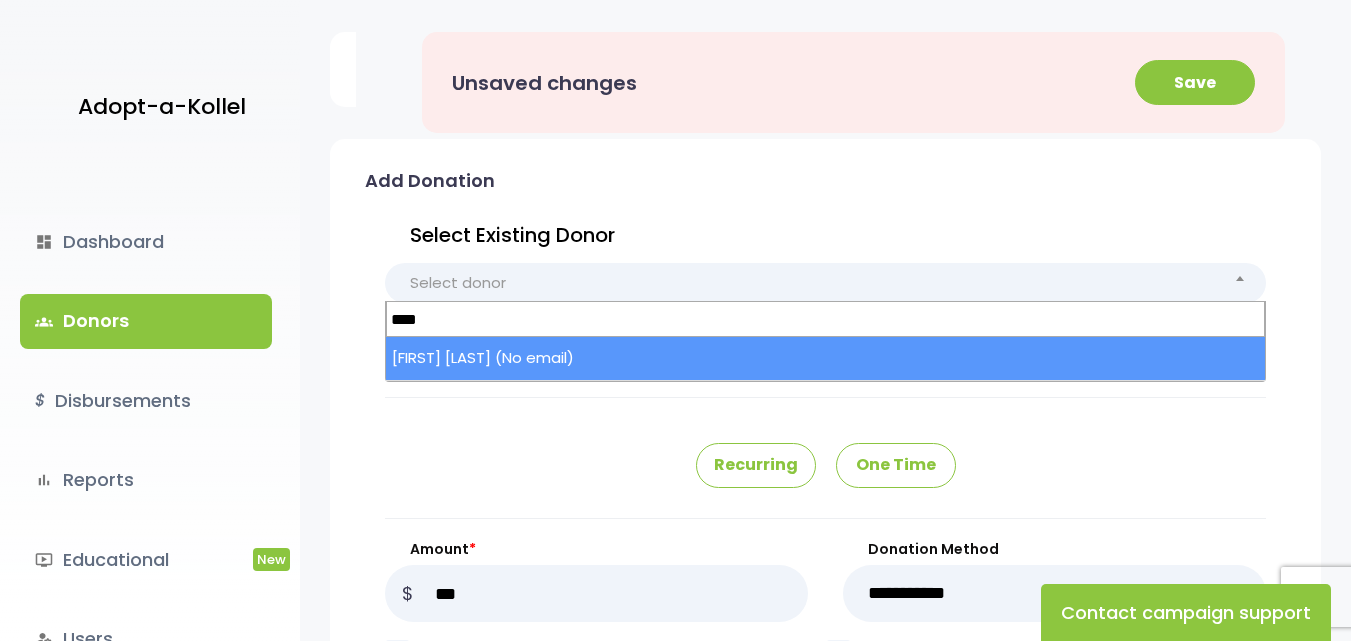 select on "****" 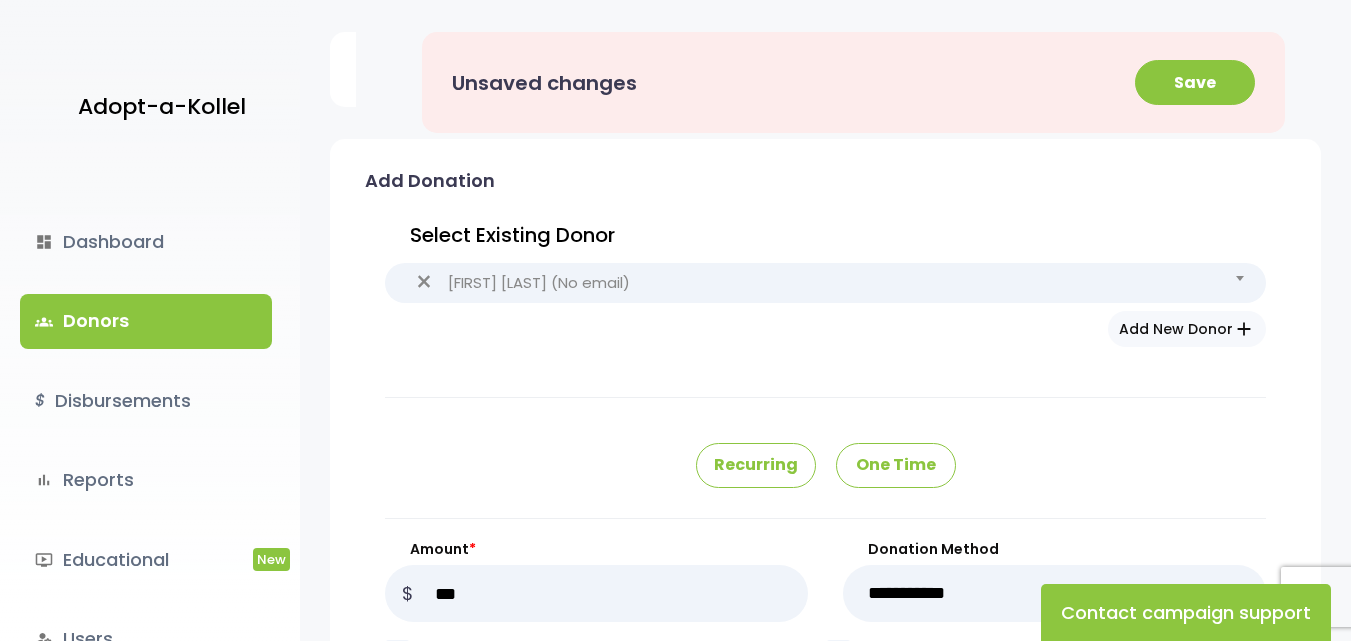 type on "*******" 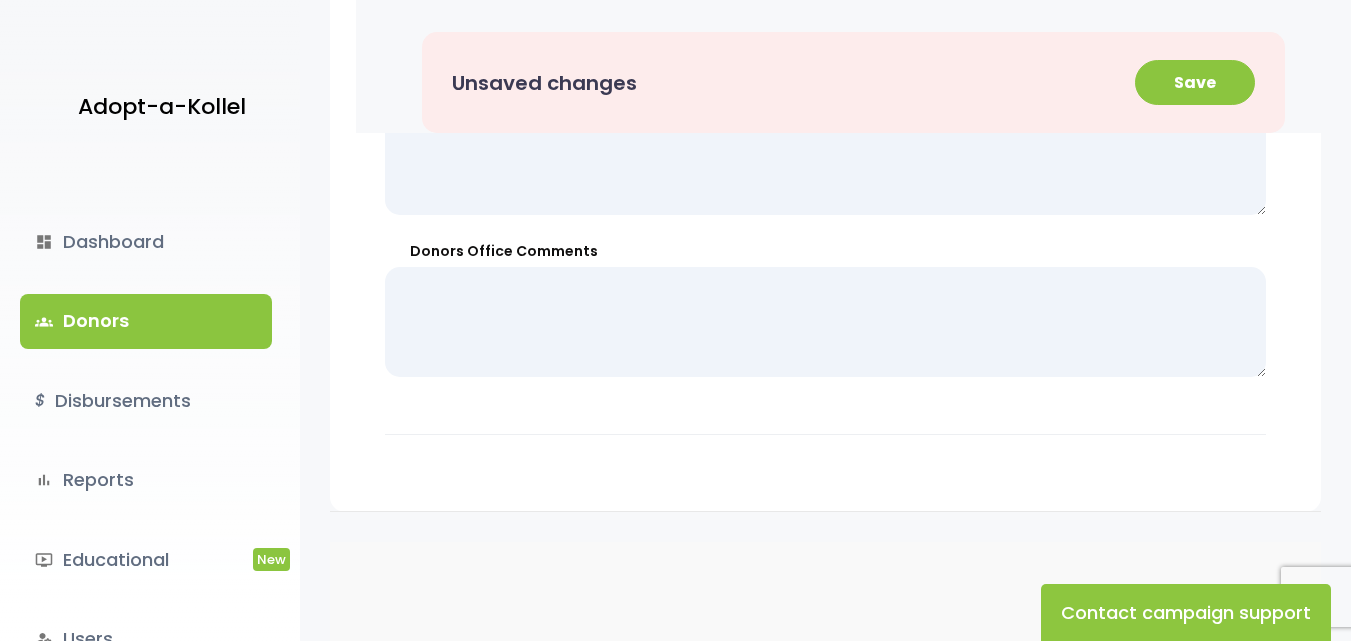scroll, scrollTop: 2229, scrollLeft: 0, axis: vertical 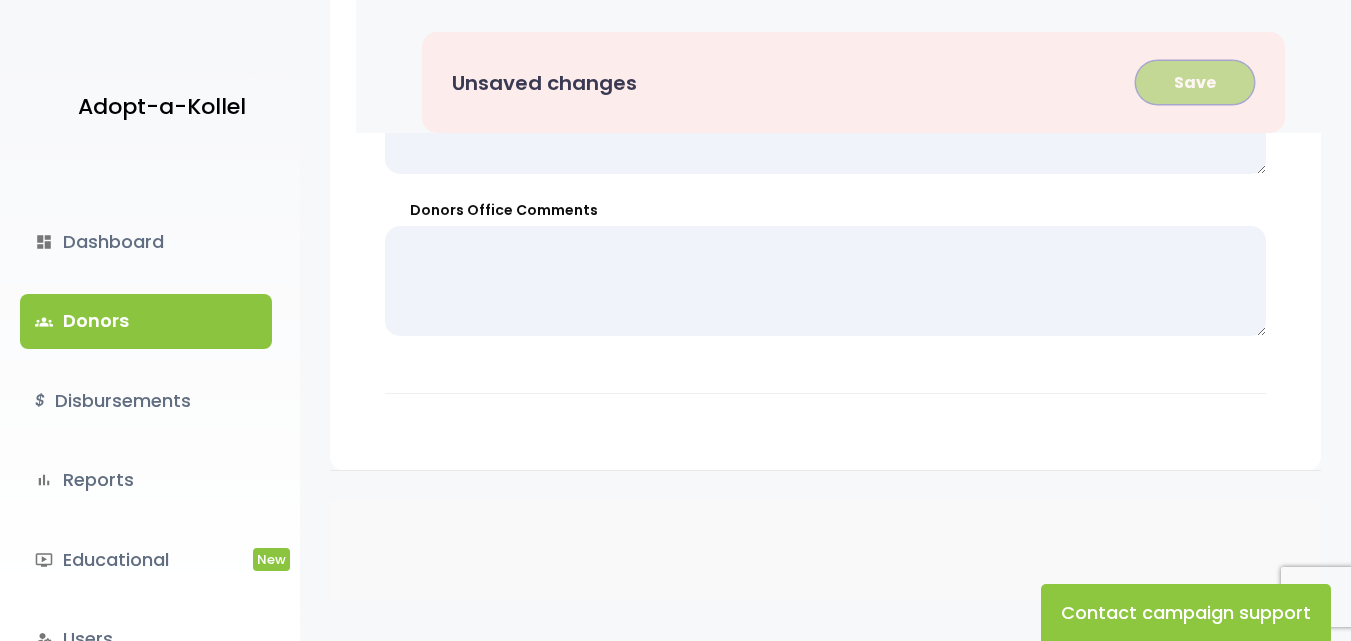 click on "Save" at bounding box center (1195, 82) 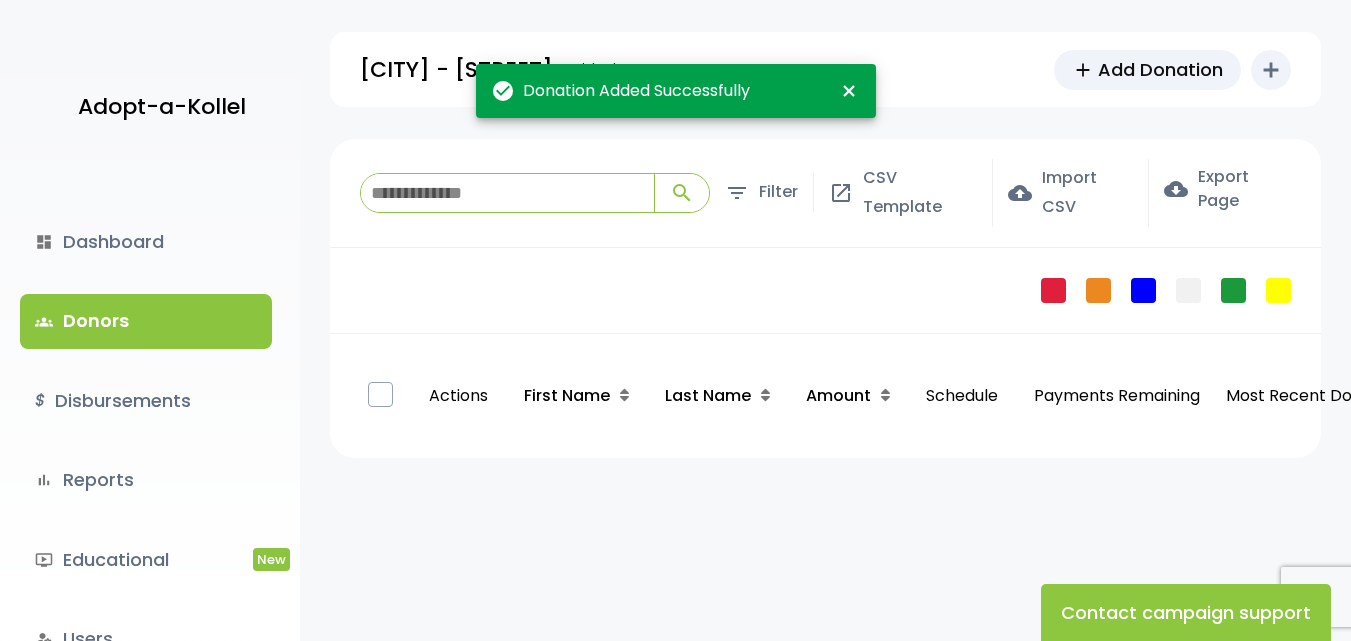 scroll, scrollTop: 0, scrollLeft: 0, axis: both 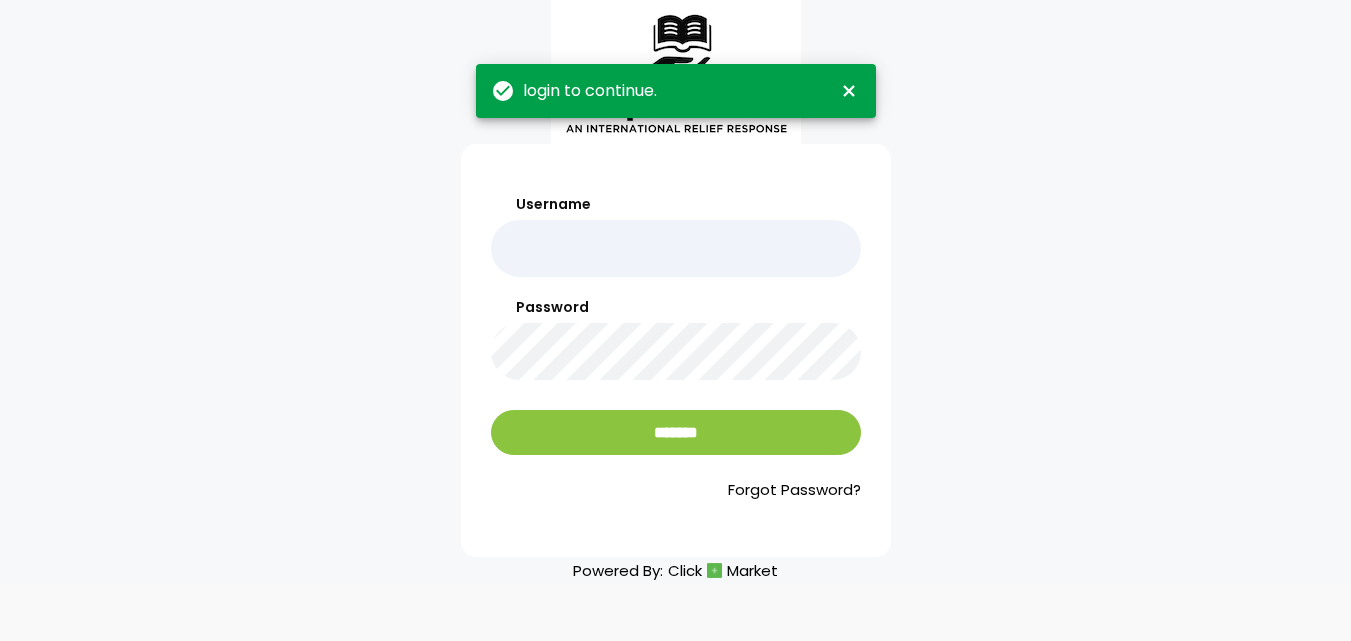 type on "**********" 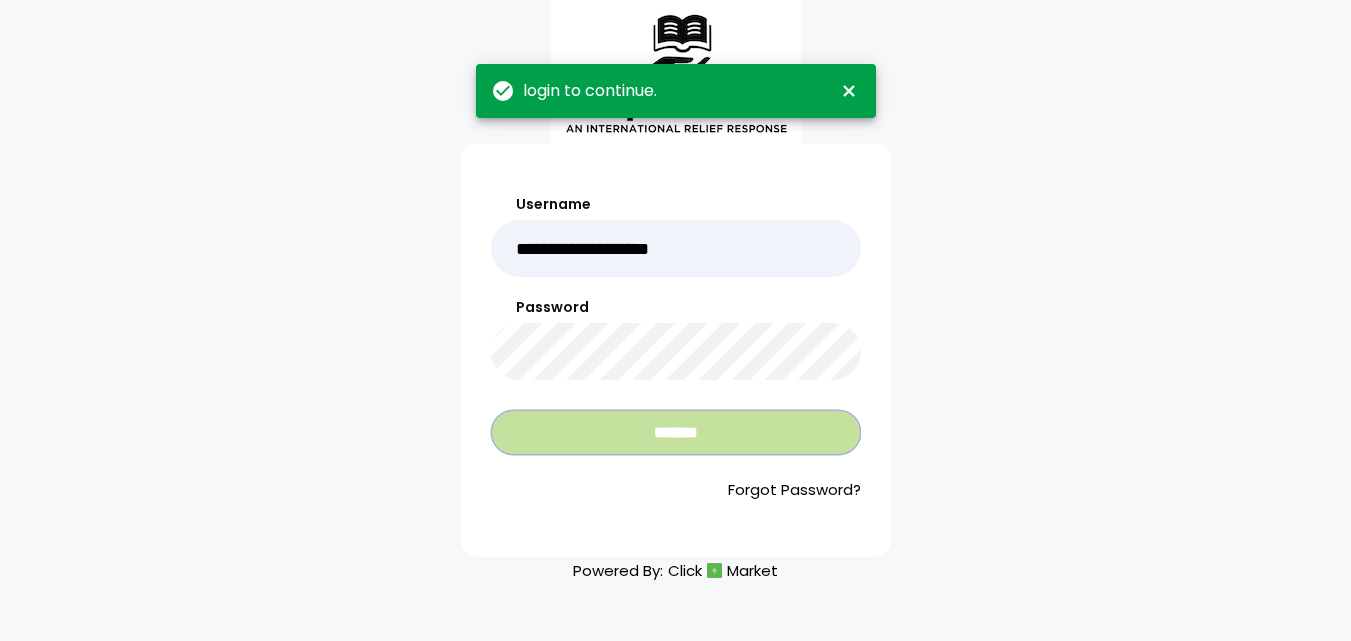 click on "*******" at bounding box center (676, 432) 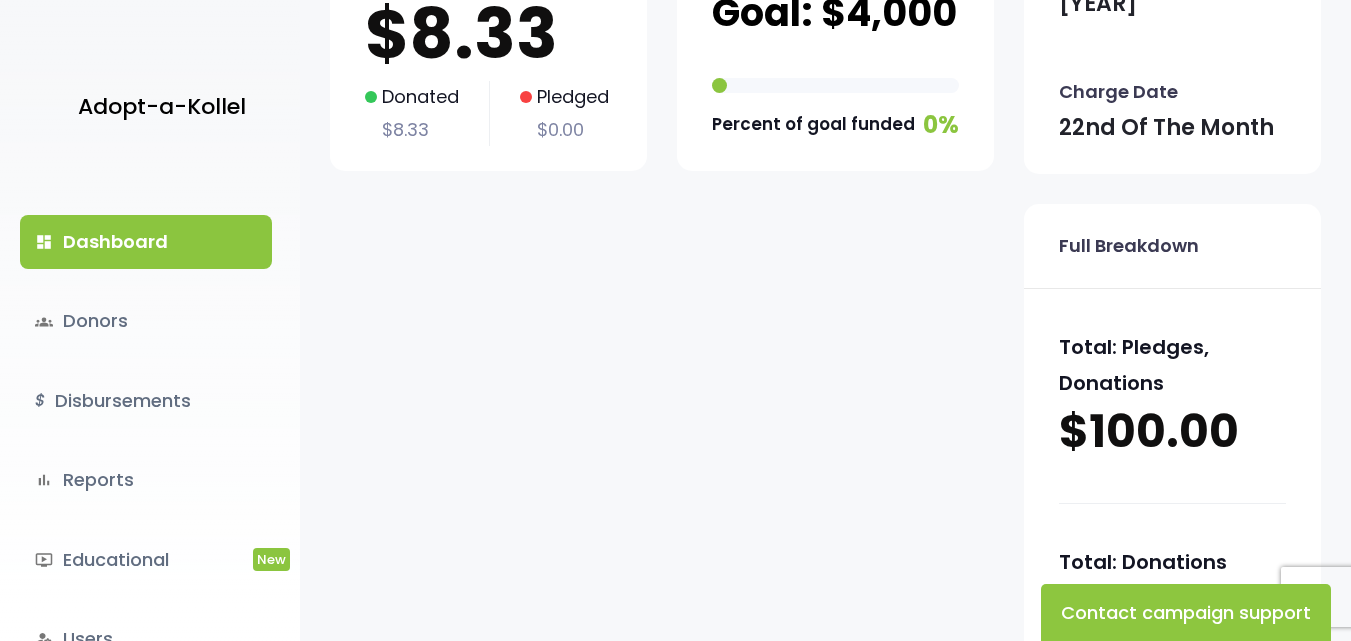scroll, scrollTop: 263, scrollLeft: 0, axis: vertical 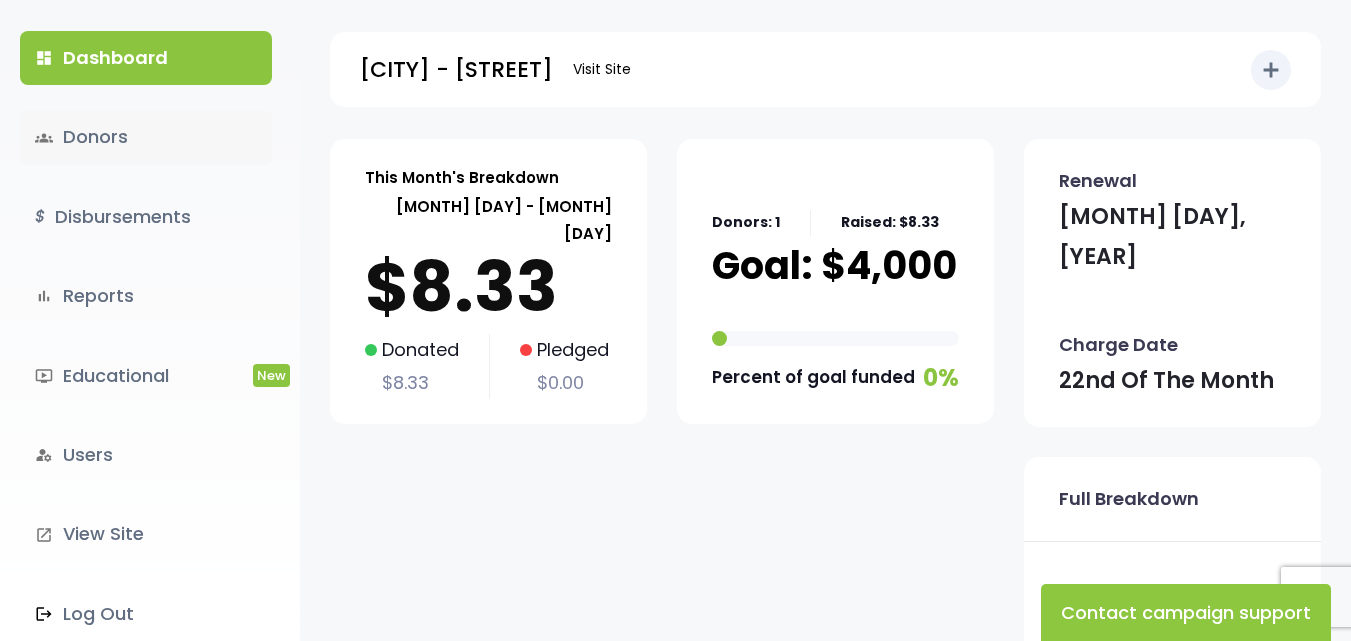 click on "groups Donors" at bounding box center (146, 137) 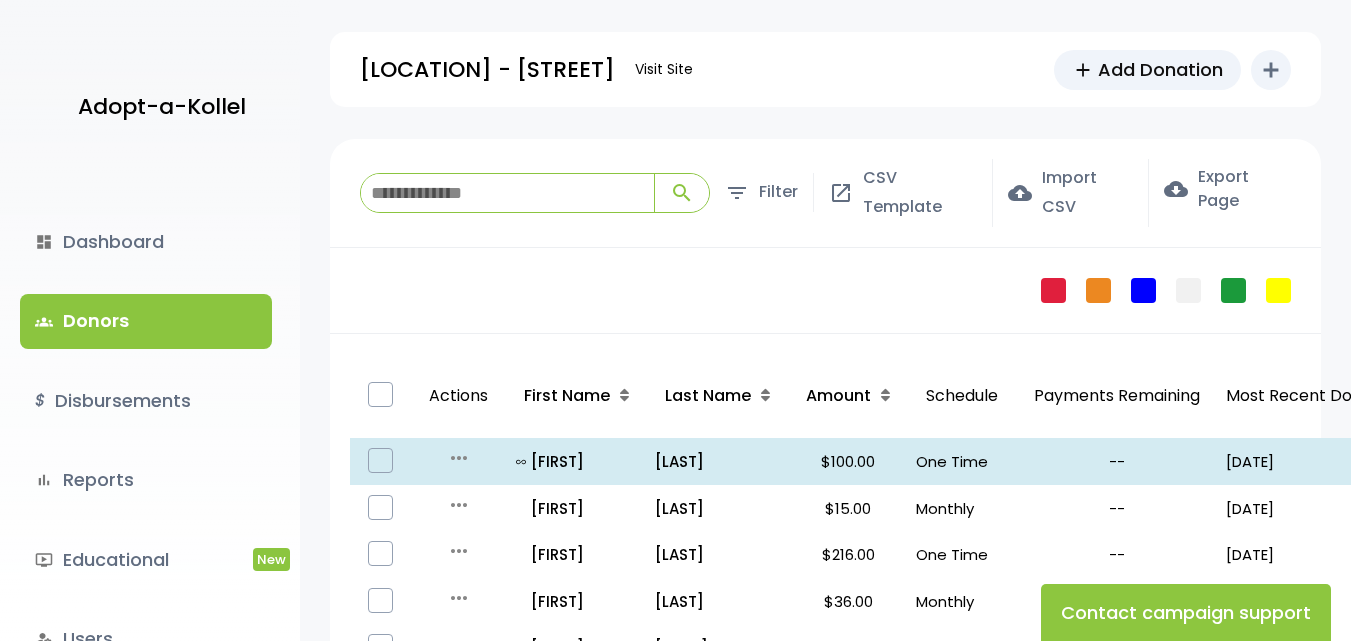 scroll, scrollTop: 0, scrollLeft: 0, axis: both 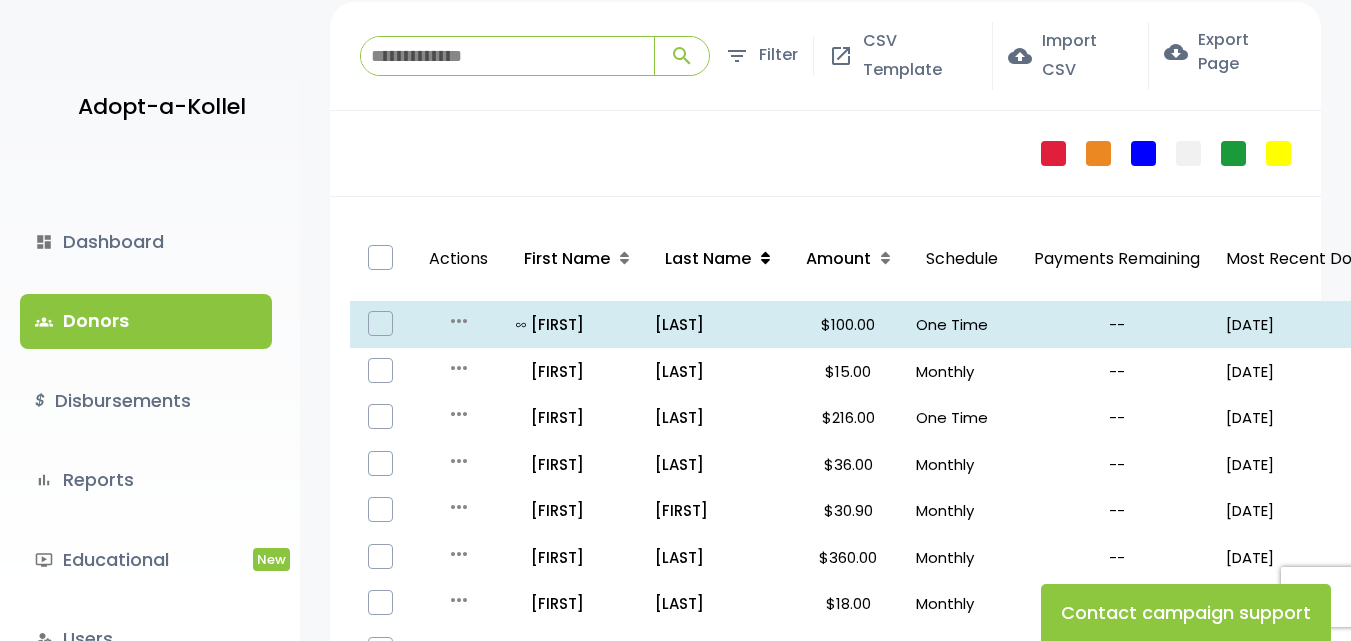 click at bounding box center (765, 258) 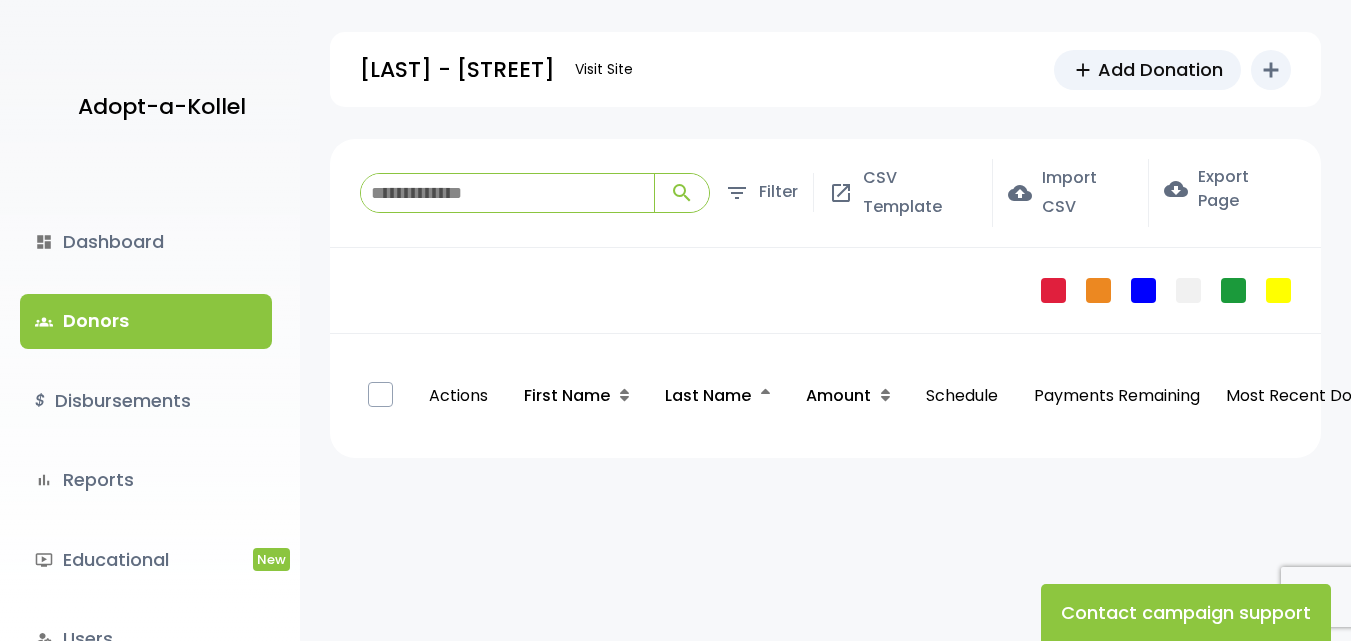 scroll, scrollTop: 0, scrollLeft: 0, axis: both 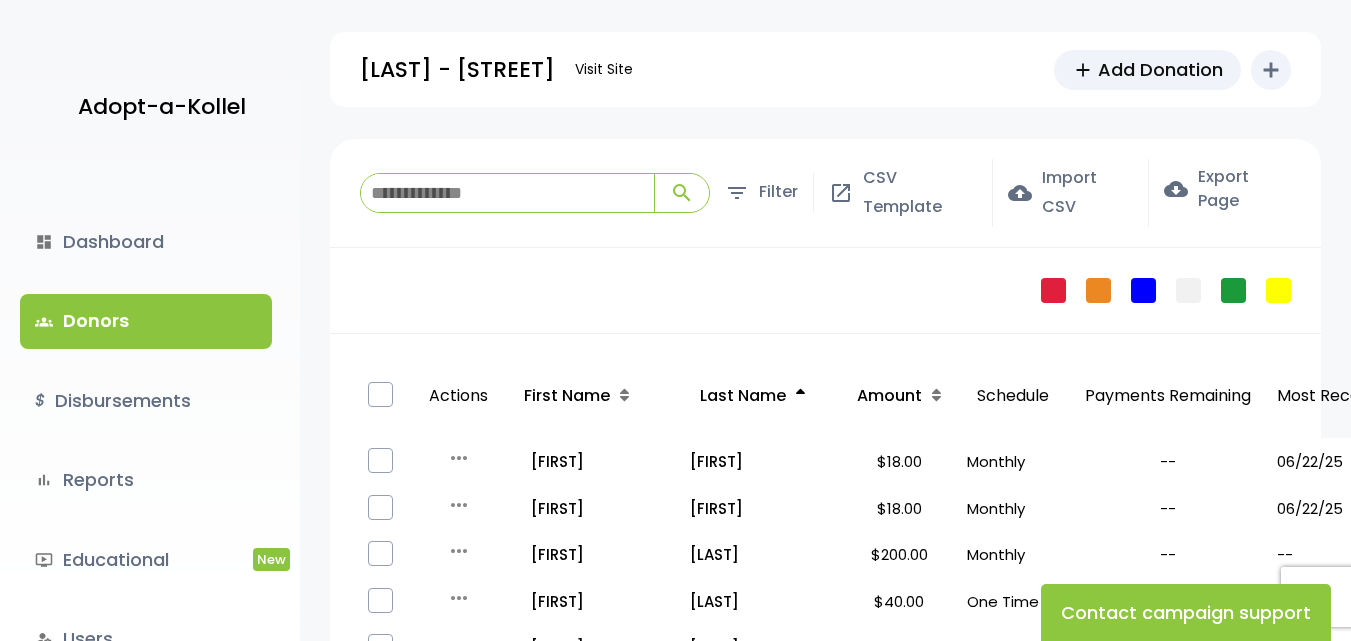 click at bounding box center [800, 395] 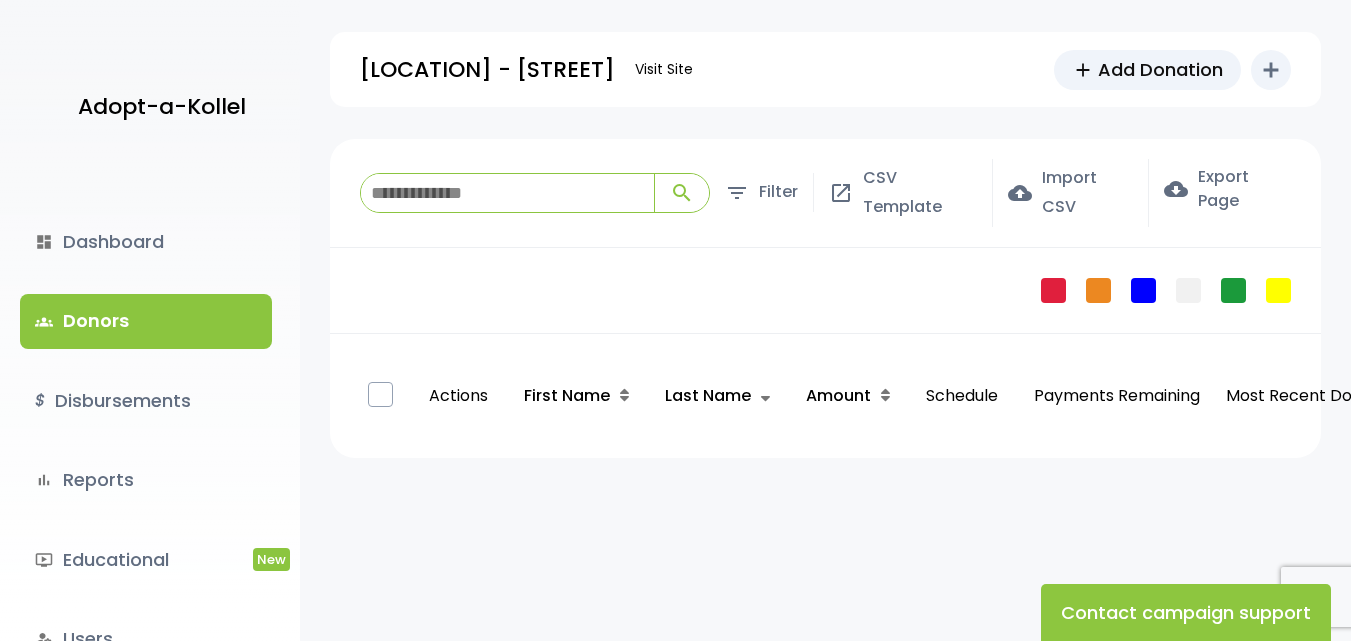 scroll, scrollTop: 0, scrollLeft: 0, axis: both 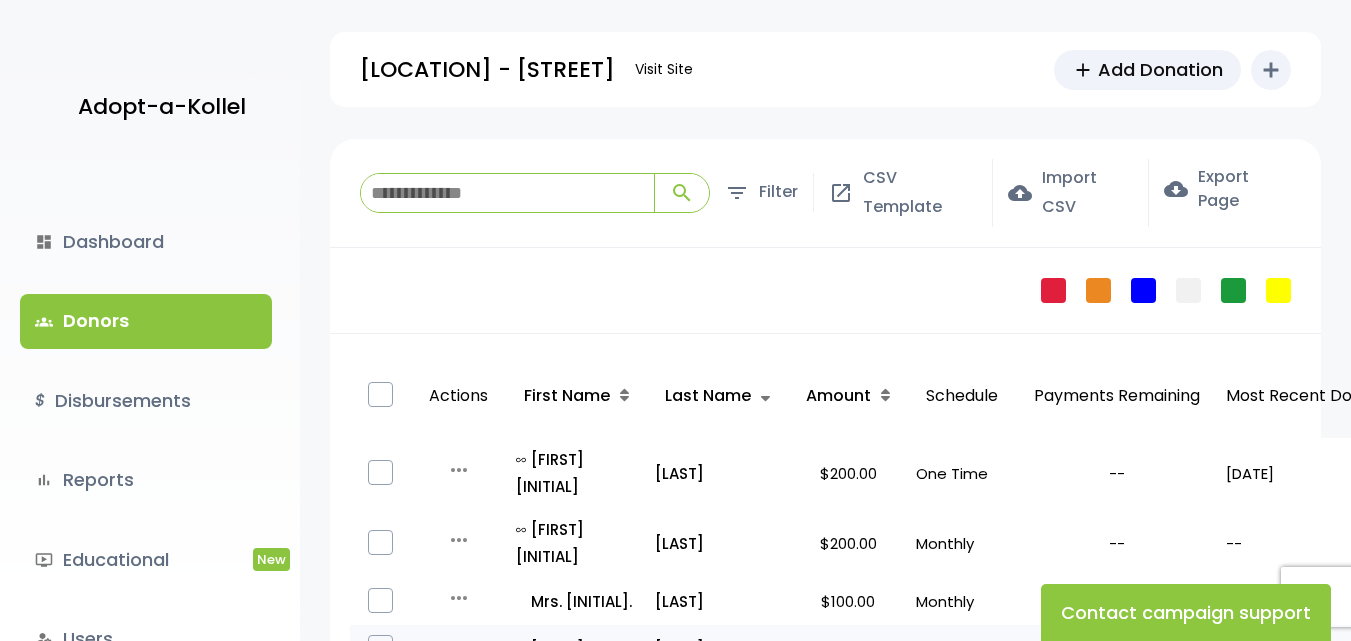 click on "more_horiz" at bounding box center (459, 645) 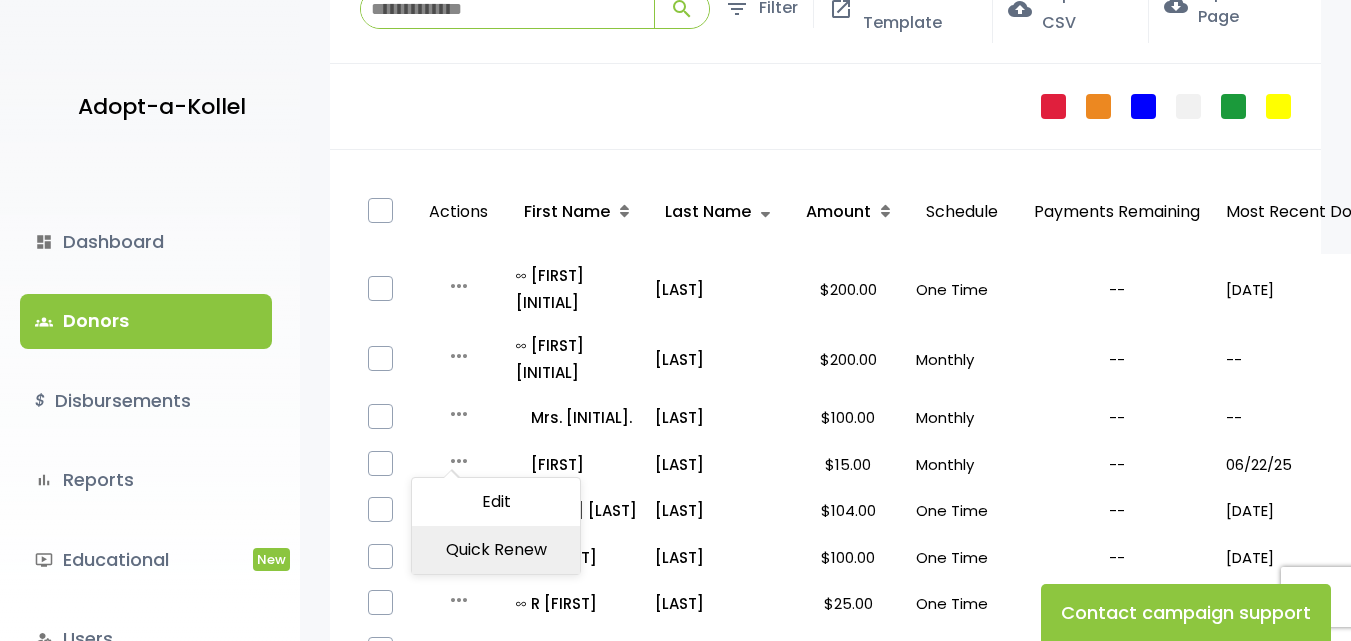 scroll, scrollTop: 45, scrollLeft: 0, axis: vertical 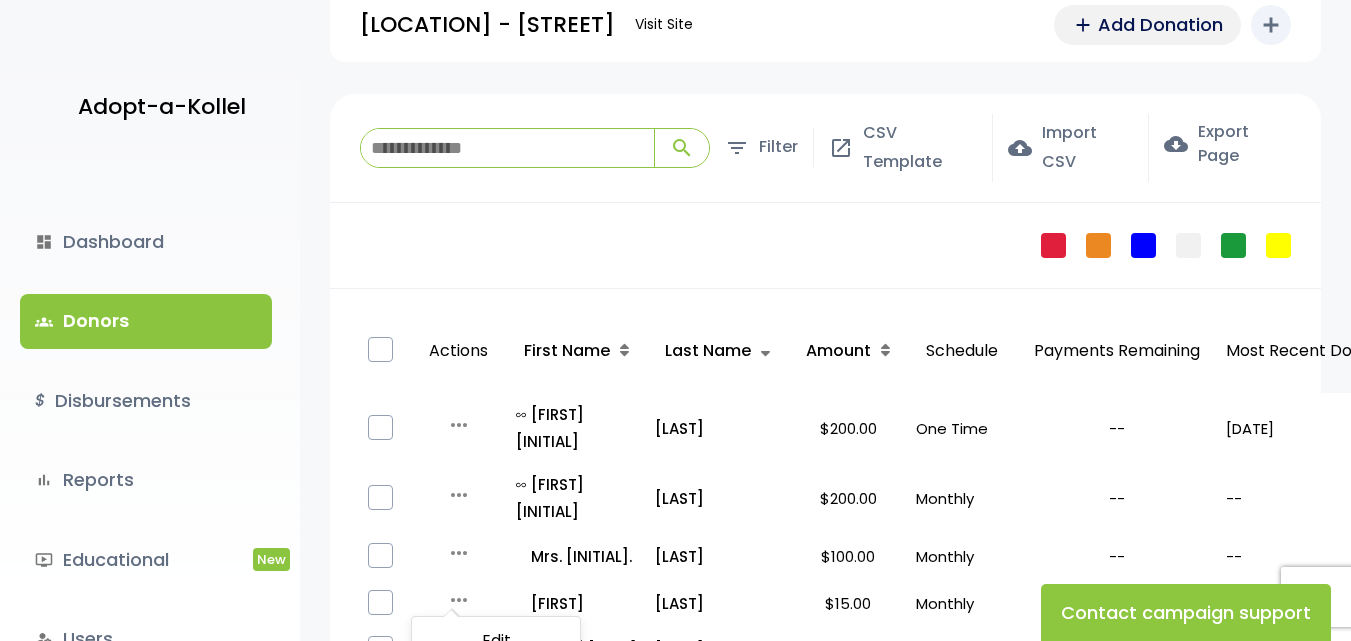 click on "Add Donation" at bounding box center (1160, 24) 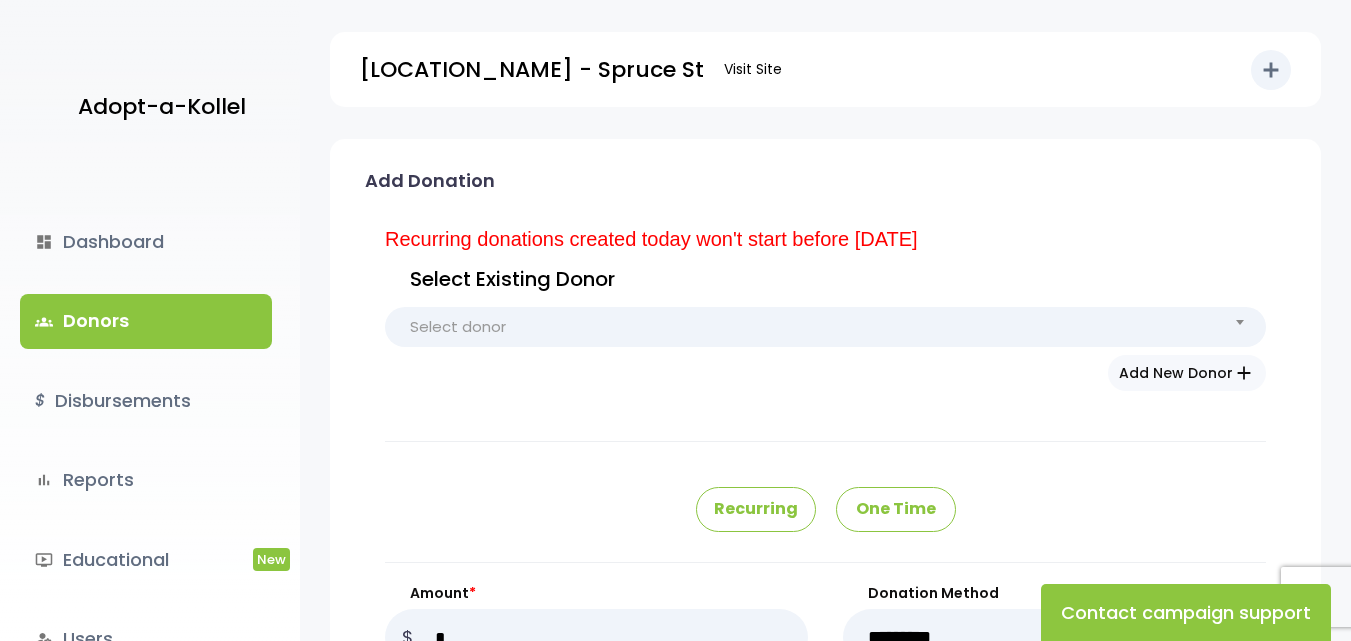 scroll, scrollTop: 0, scrollLeft: 0, axis: both 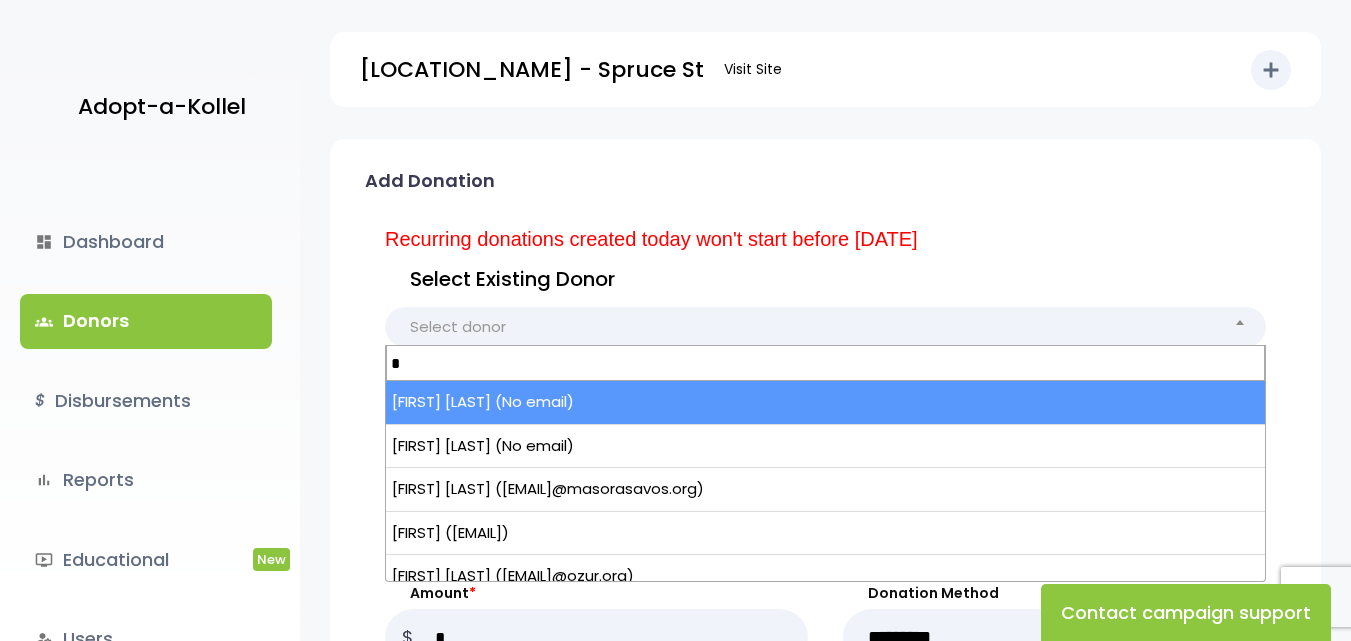 type on "**" 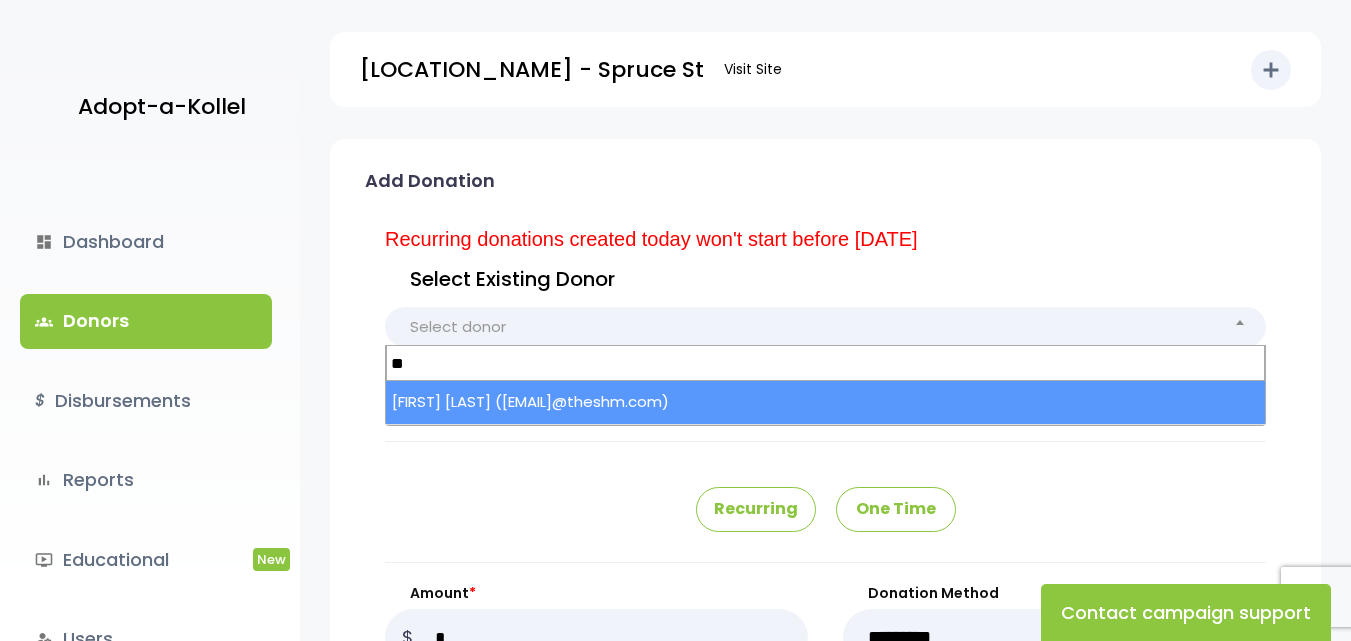 select on "****" 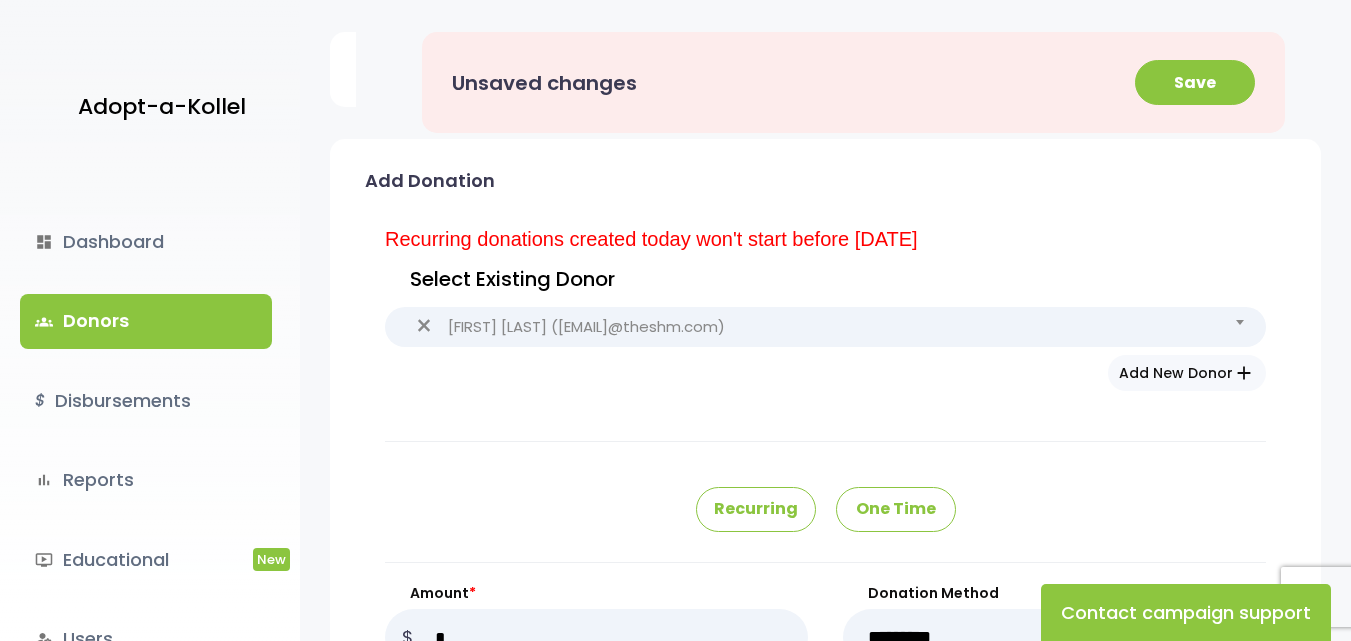 type on "*******" 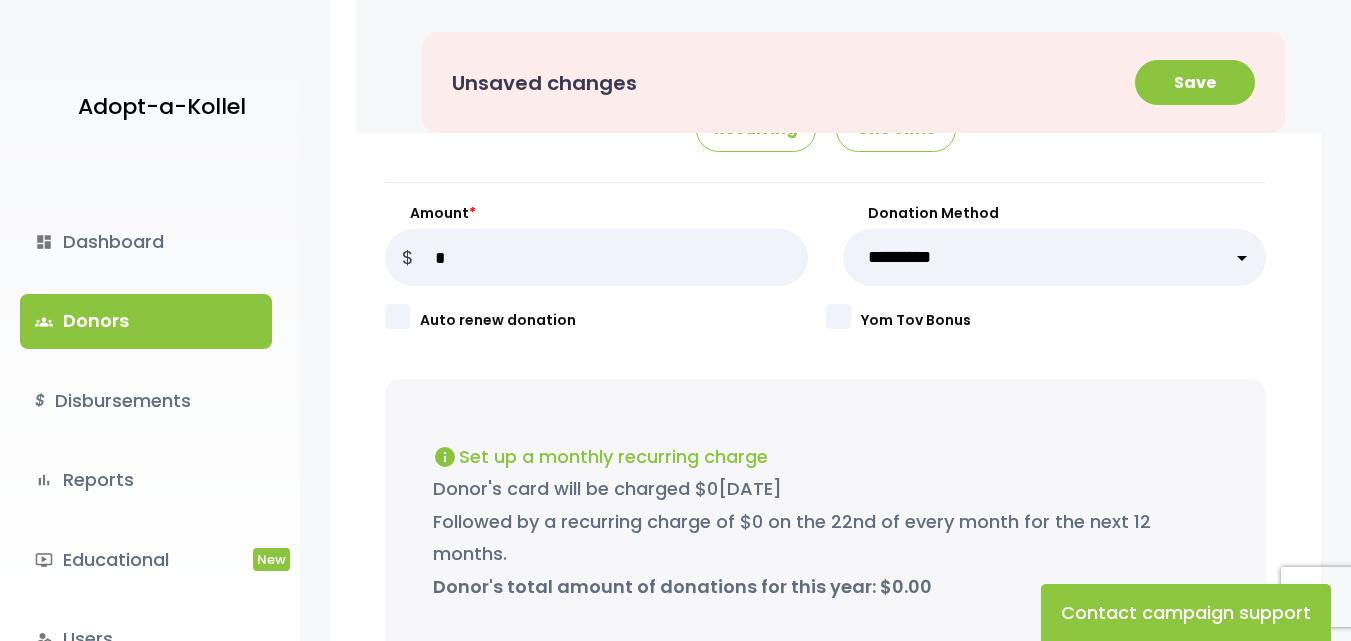 scroll, scrollTop: 1354, scrollLeft: 0, axis: vertical 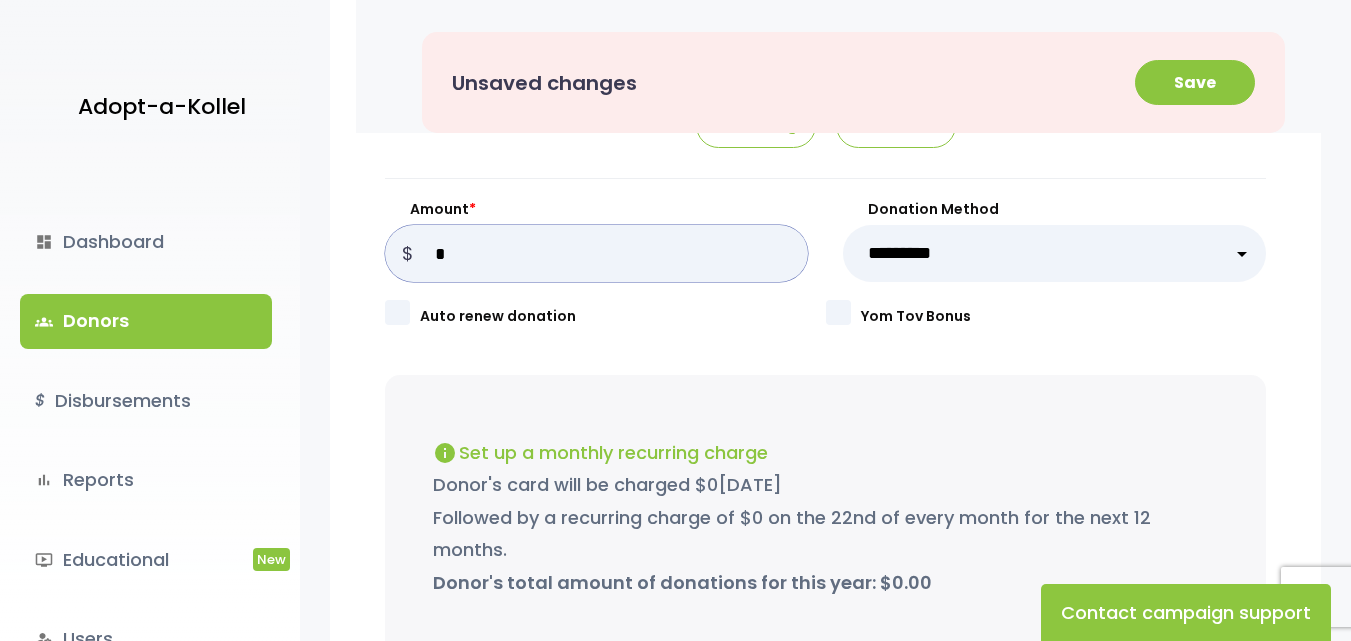click on "Amount  *" at bounding box center [596, 253] 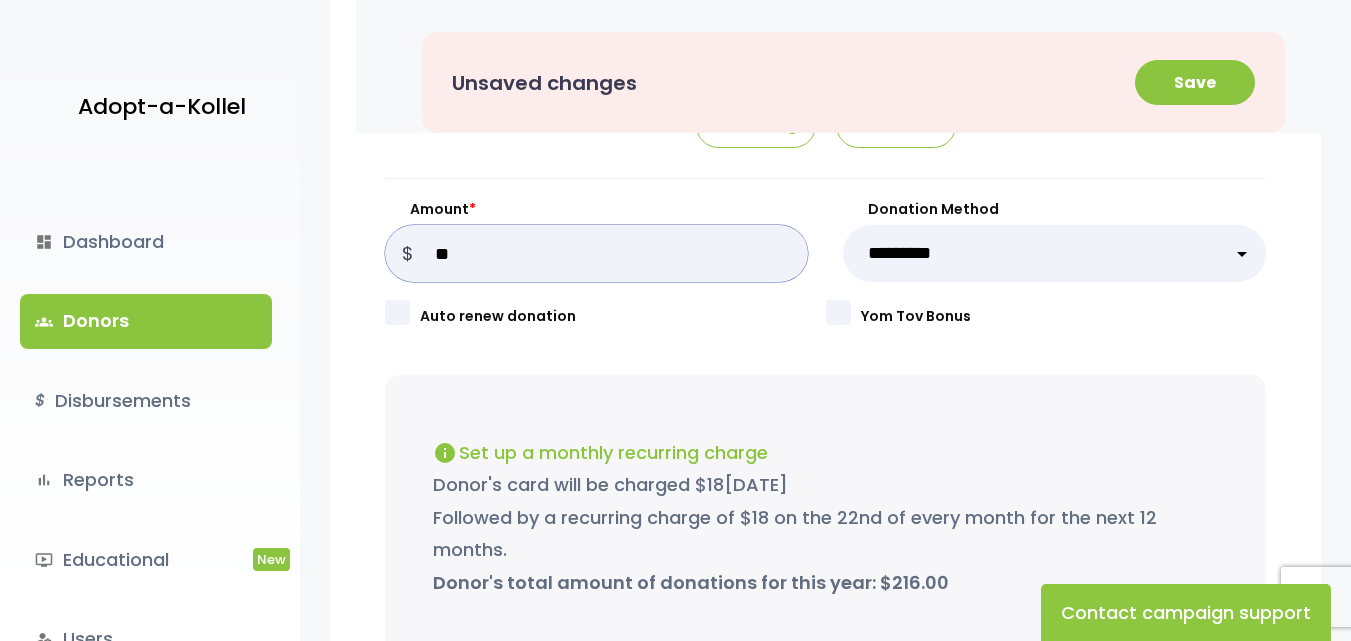 type on "**" 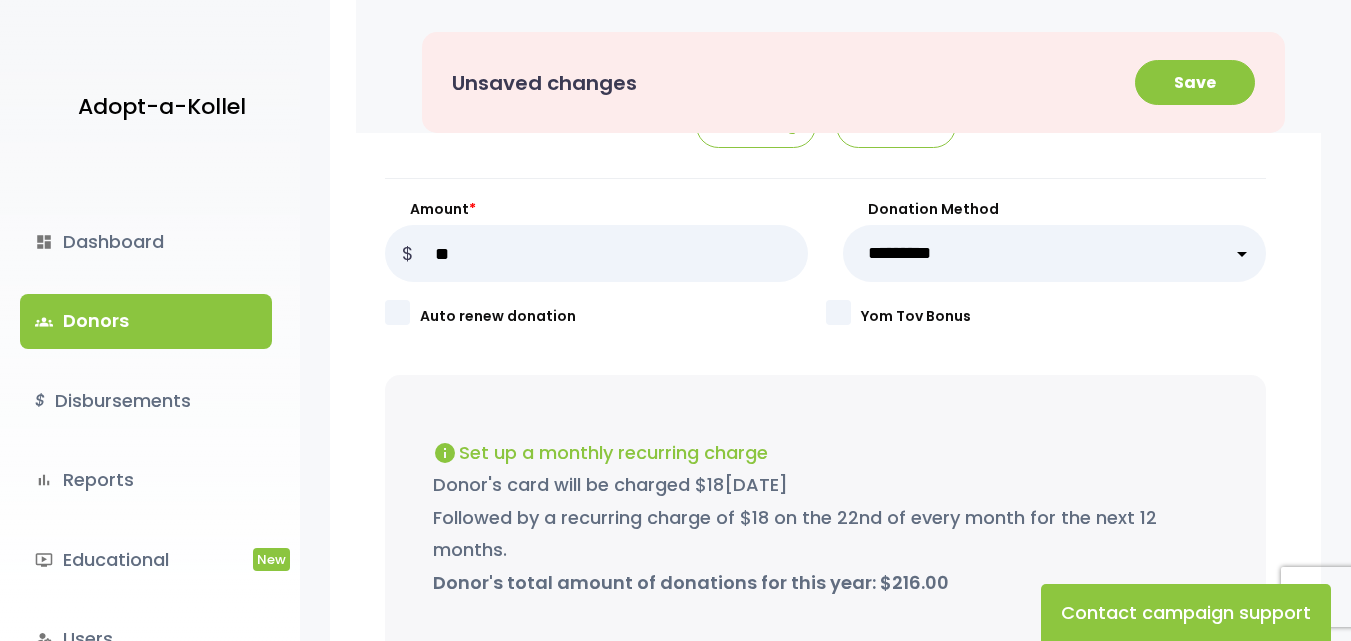 click on "**********" at bounding box center [825, 456] 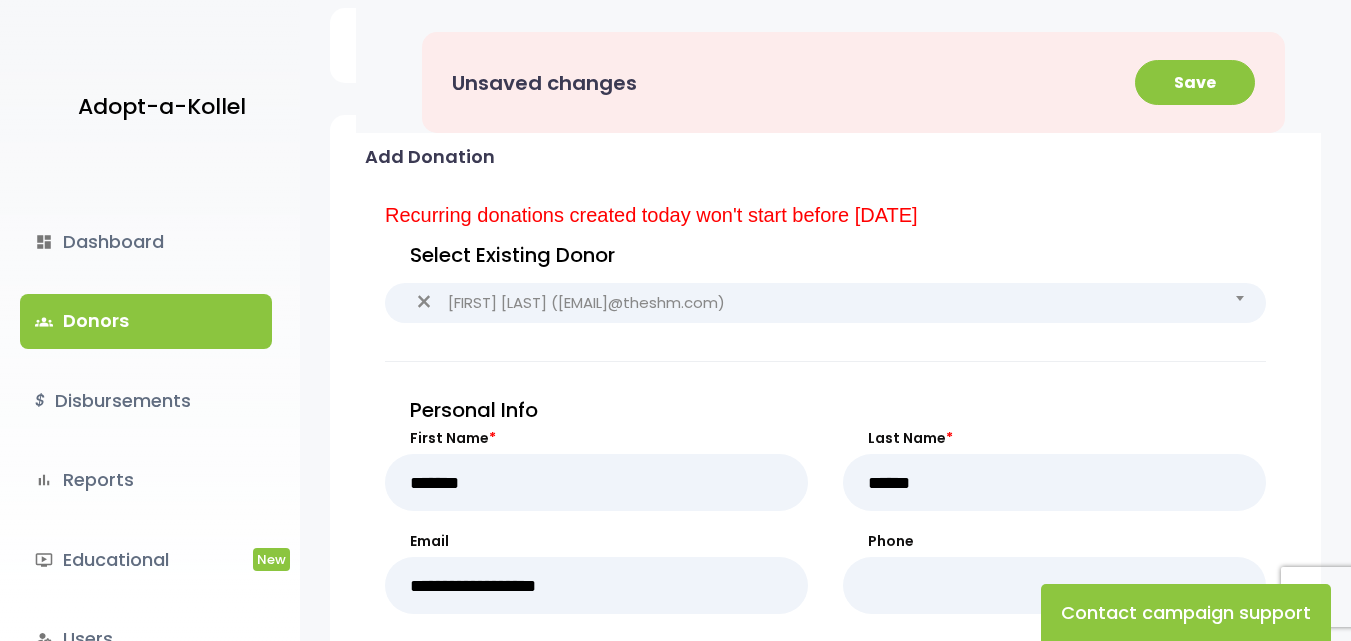 scroll, scrollTop: 0, scrollLeft: 0, axis: both 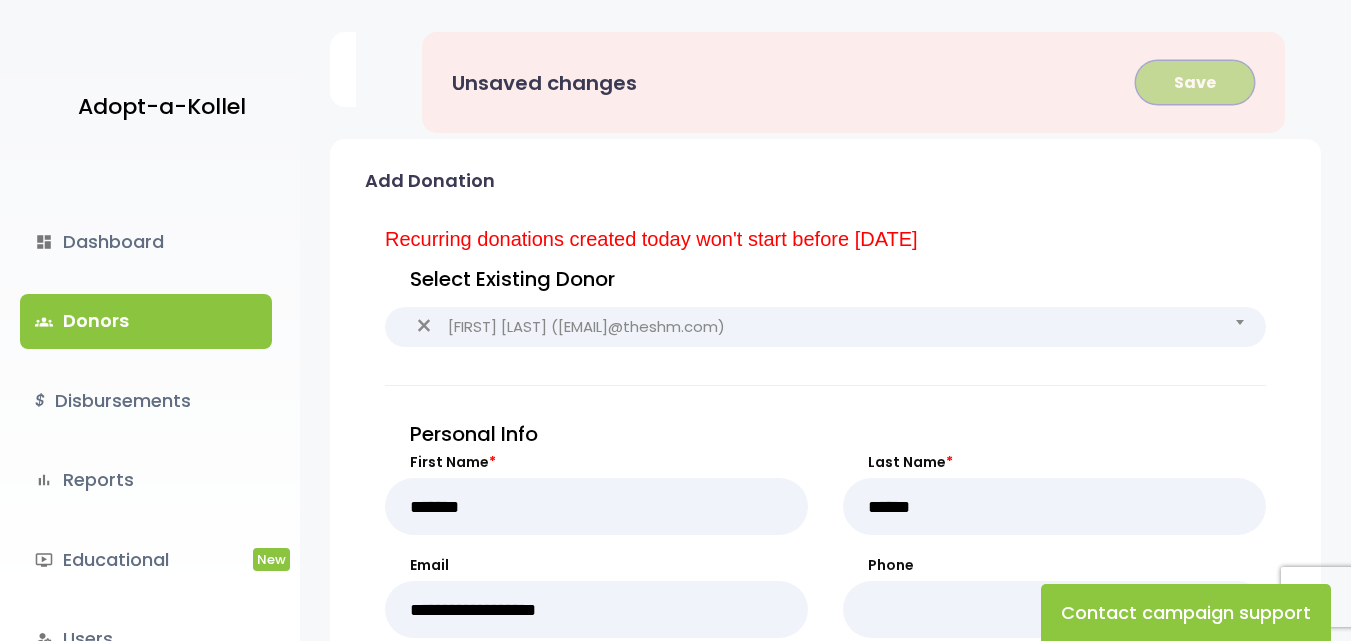 click on "Save" at bounding box center (1195, 82) 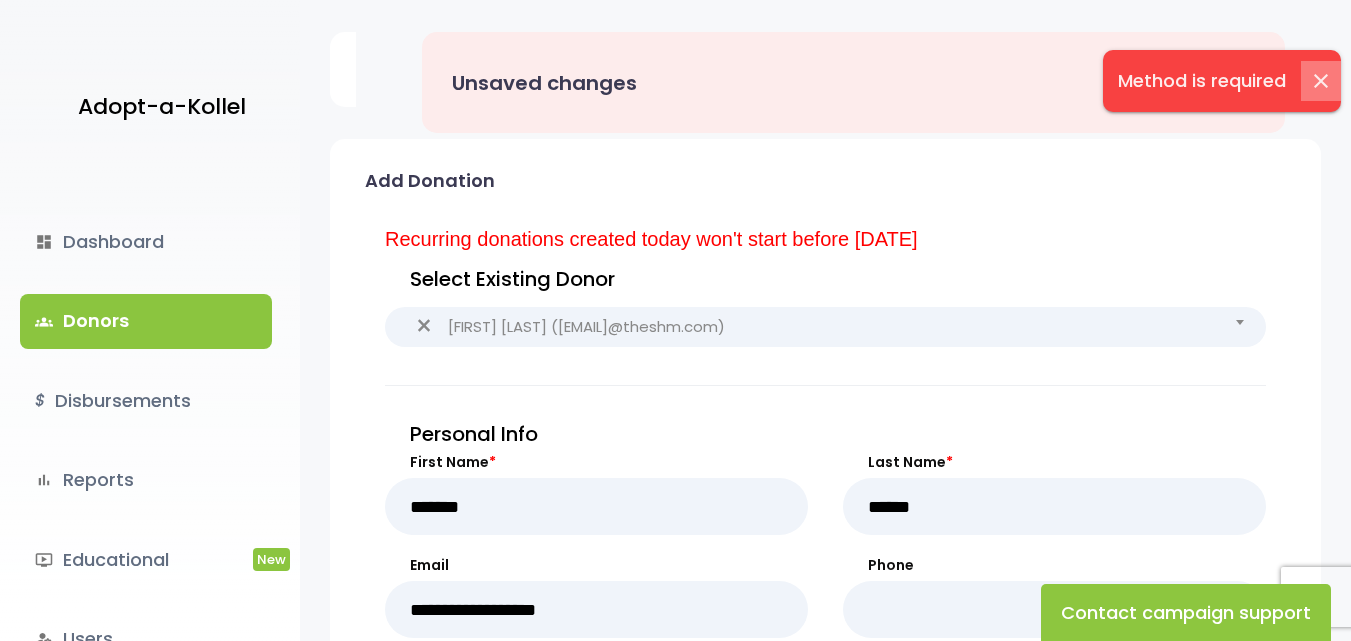 click on "close" at bounding box center [1321, 81] 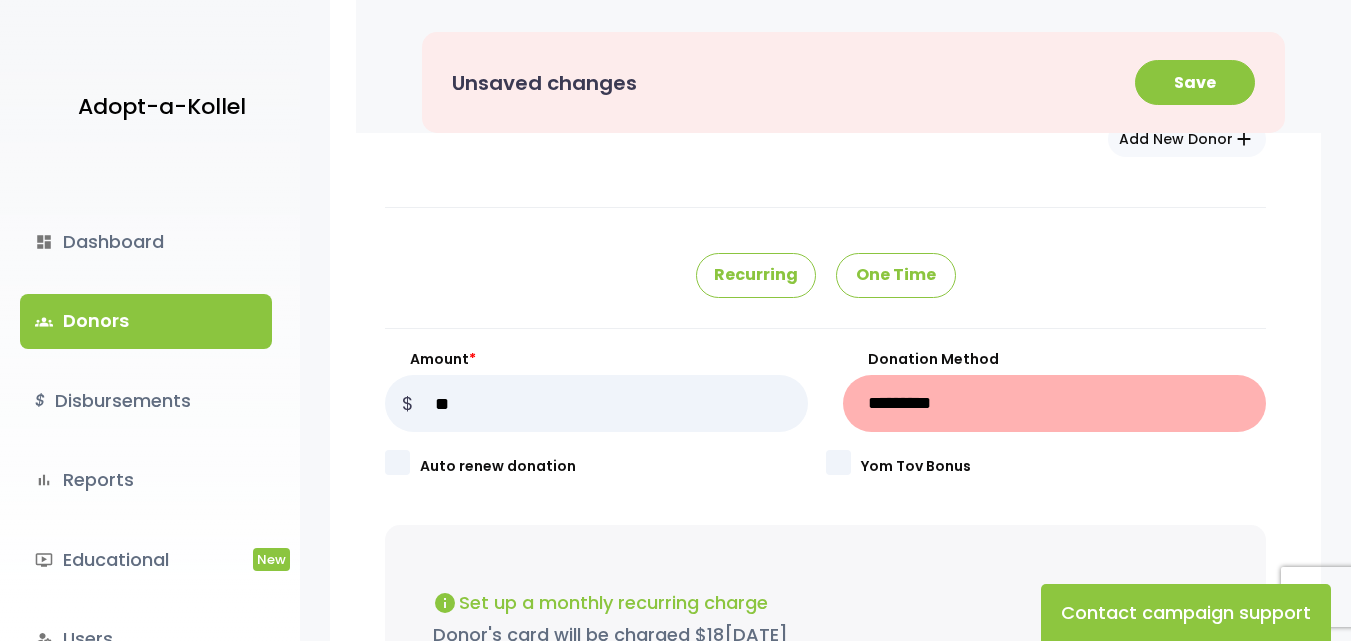 scroll, scrollTop: 1192, scrollLeft: 0, axis: vertical 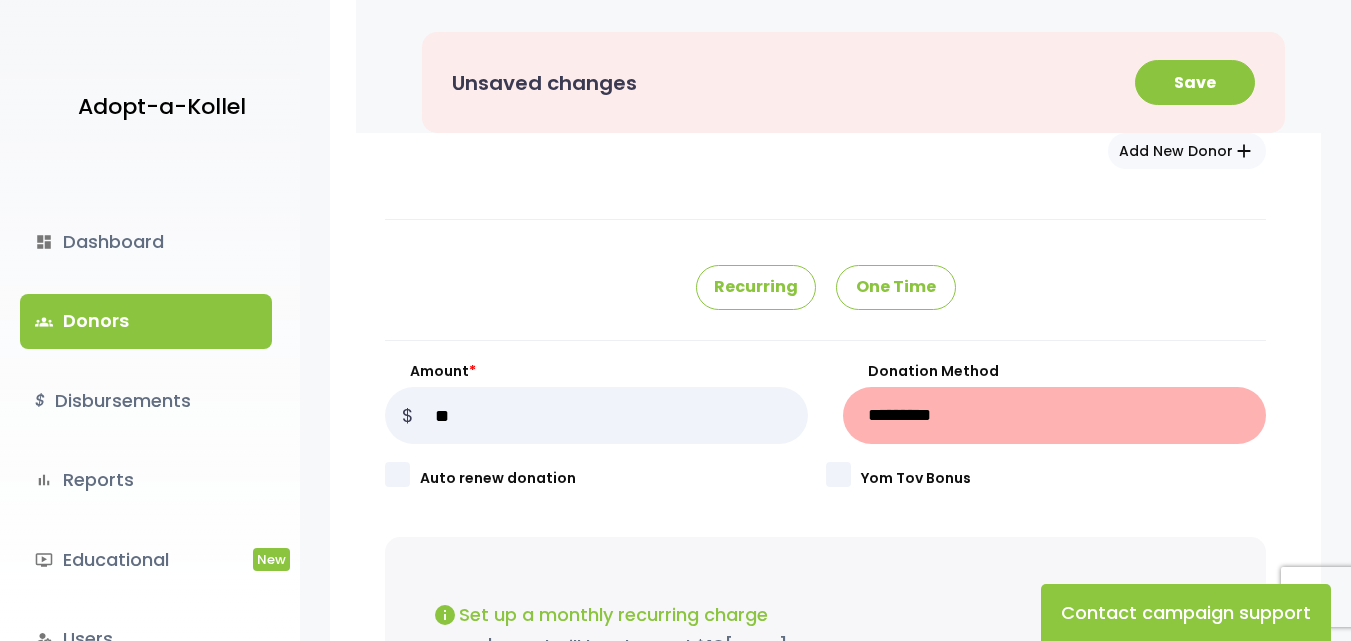 click on "**********" at bounding box center [1054, 415] 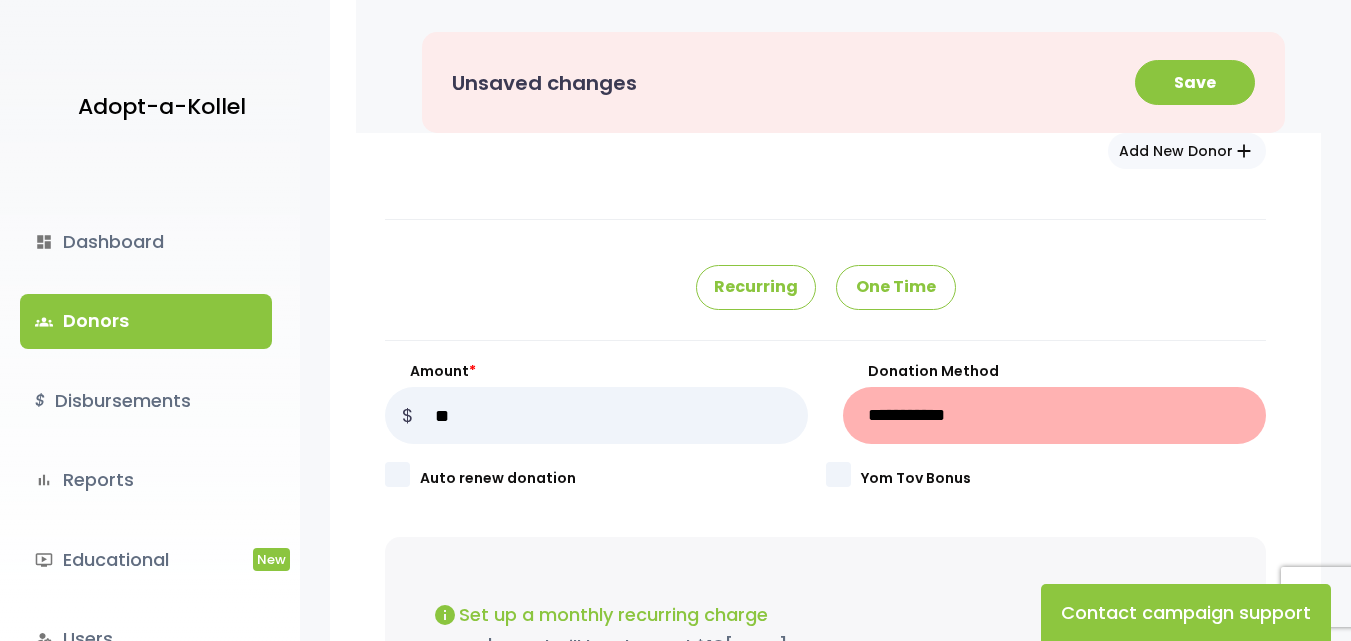 click on "**********" at bounding box center (1054, 415) 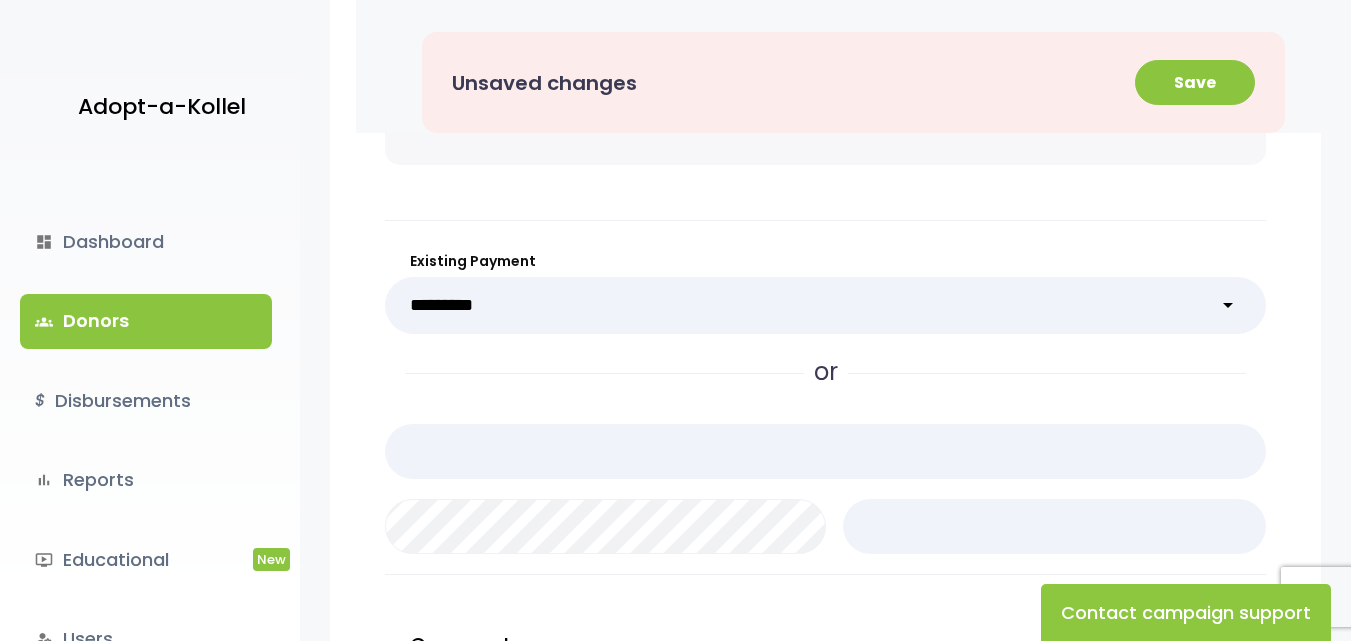scroll, scrollTop: 1835, scrollLeft: 0, axis: vertical 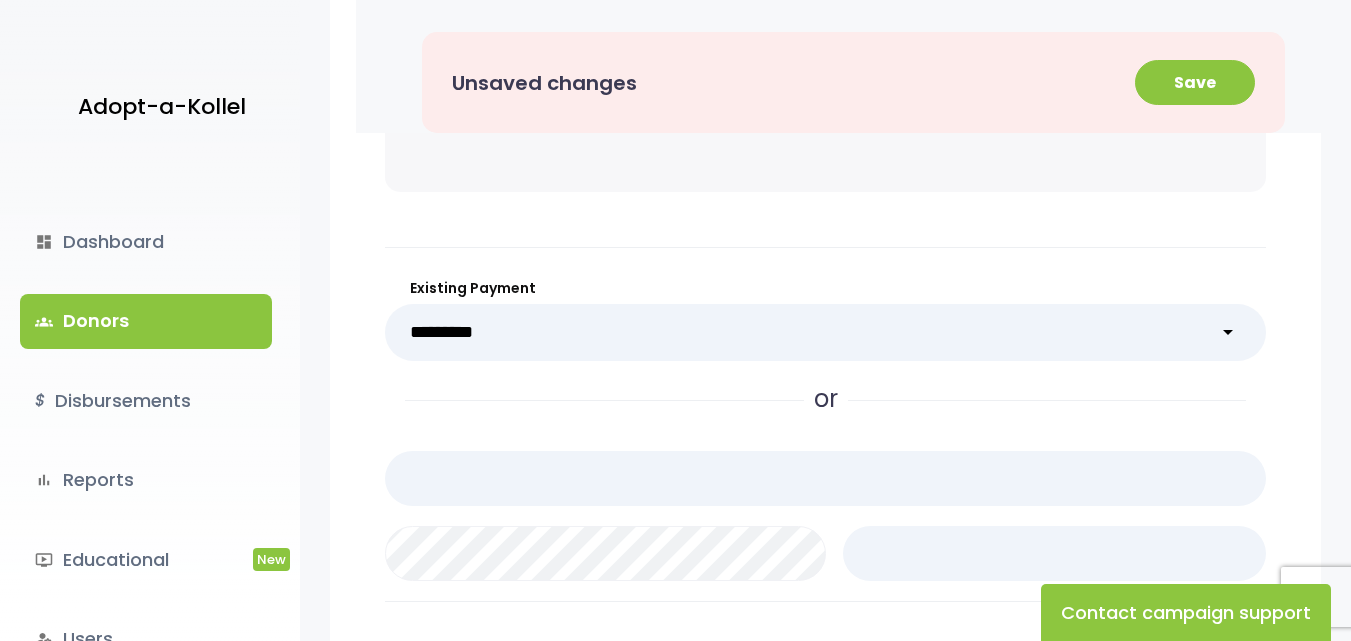 click on "**********" at bounding box center [825, 332] 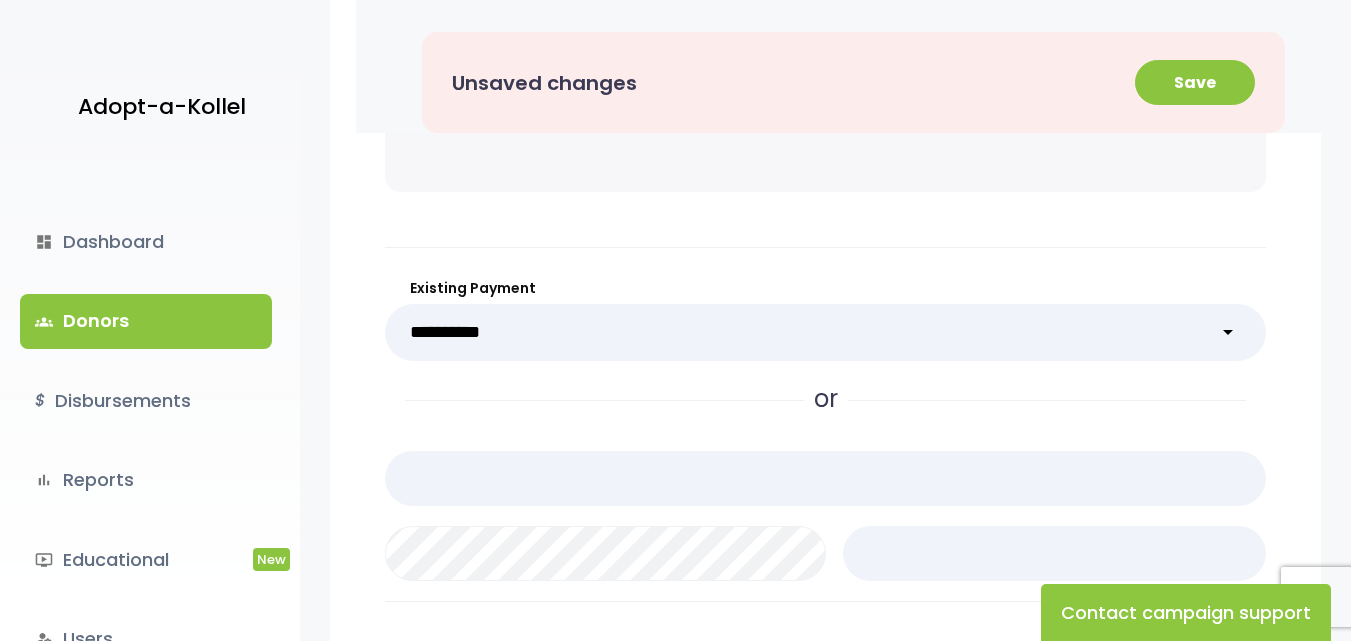 click on "**********" at bounding box center [825, 332] 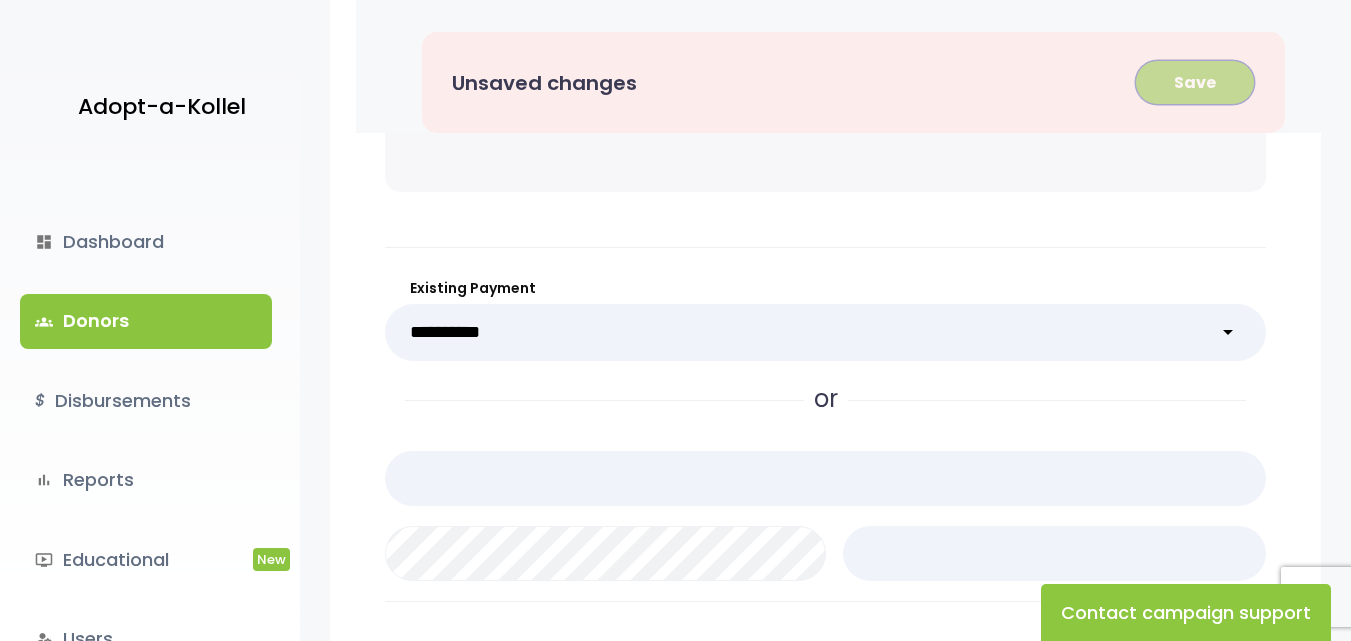 click on "Save" at bounding box center [1195, 82] 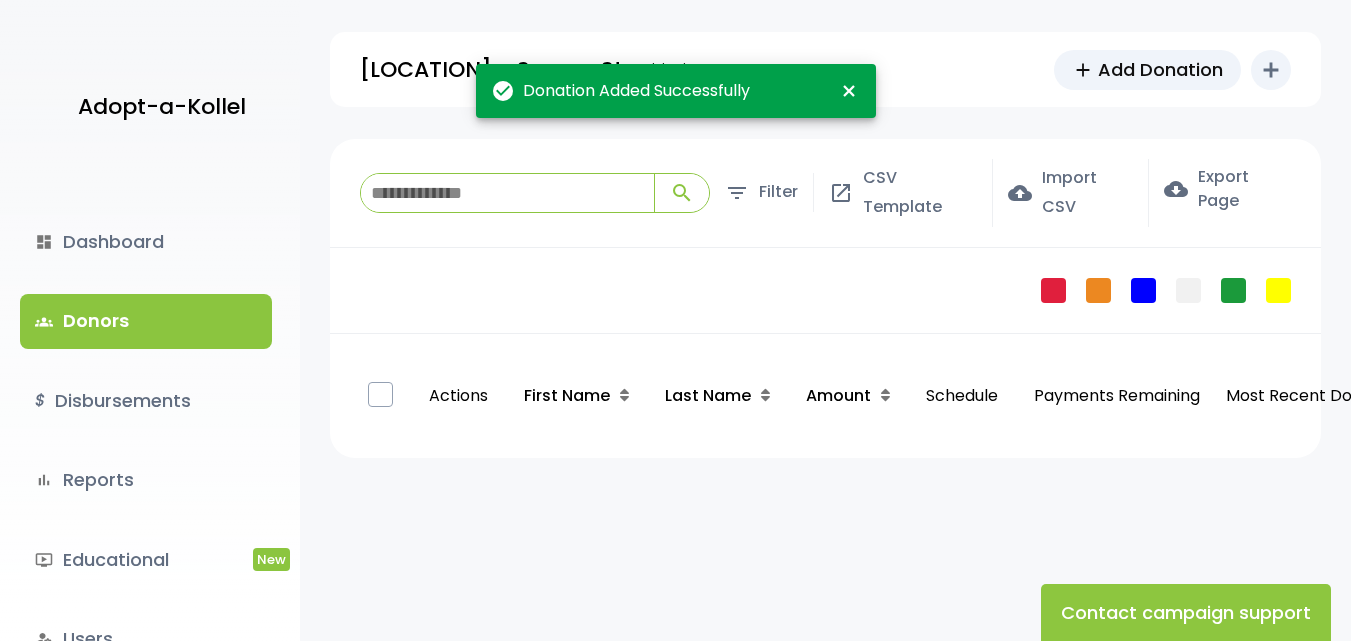 scroll, scrollTop: 0, scrollLeft: 0, axis: both 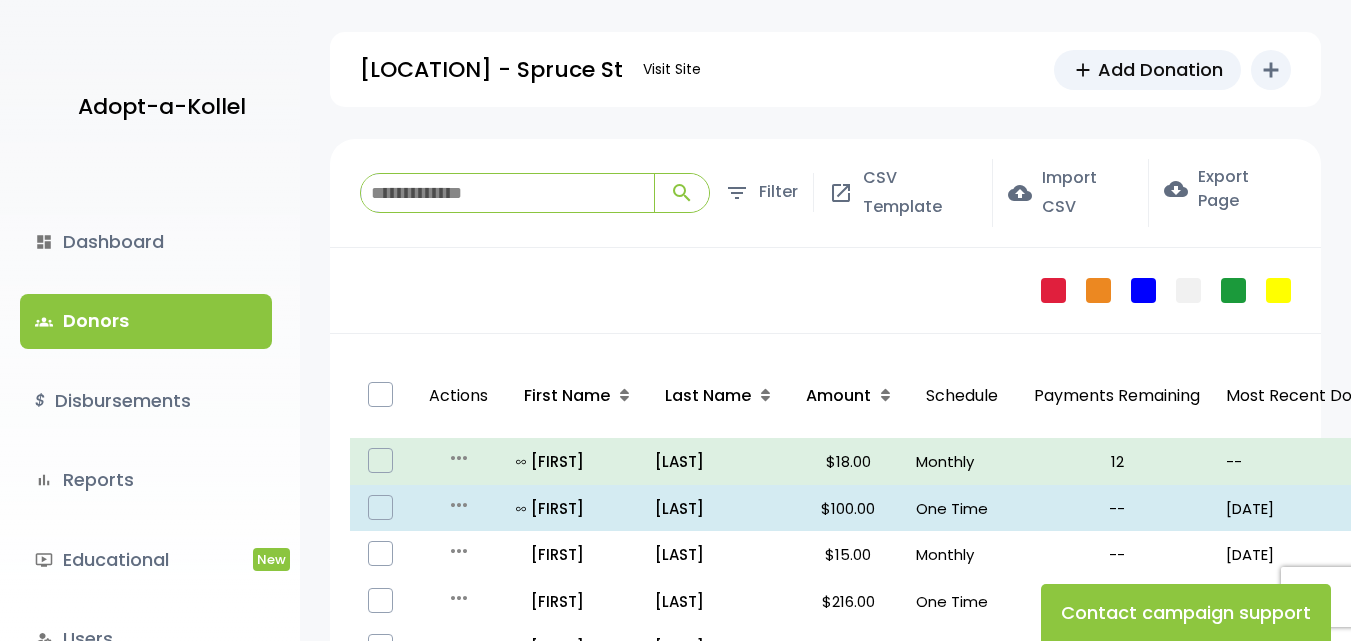 click at bounding box center [507, 193] 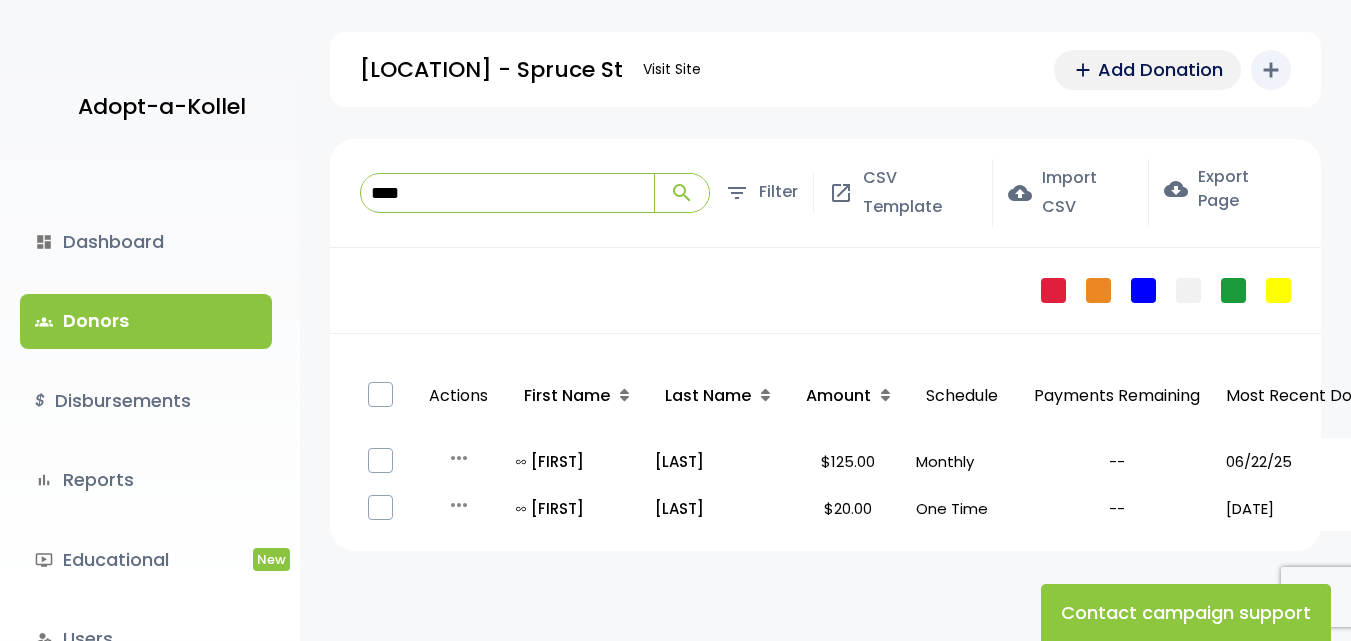 type on "****" 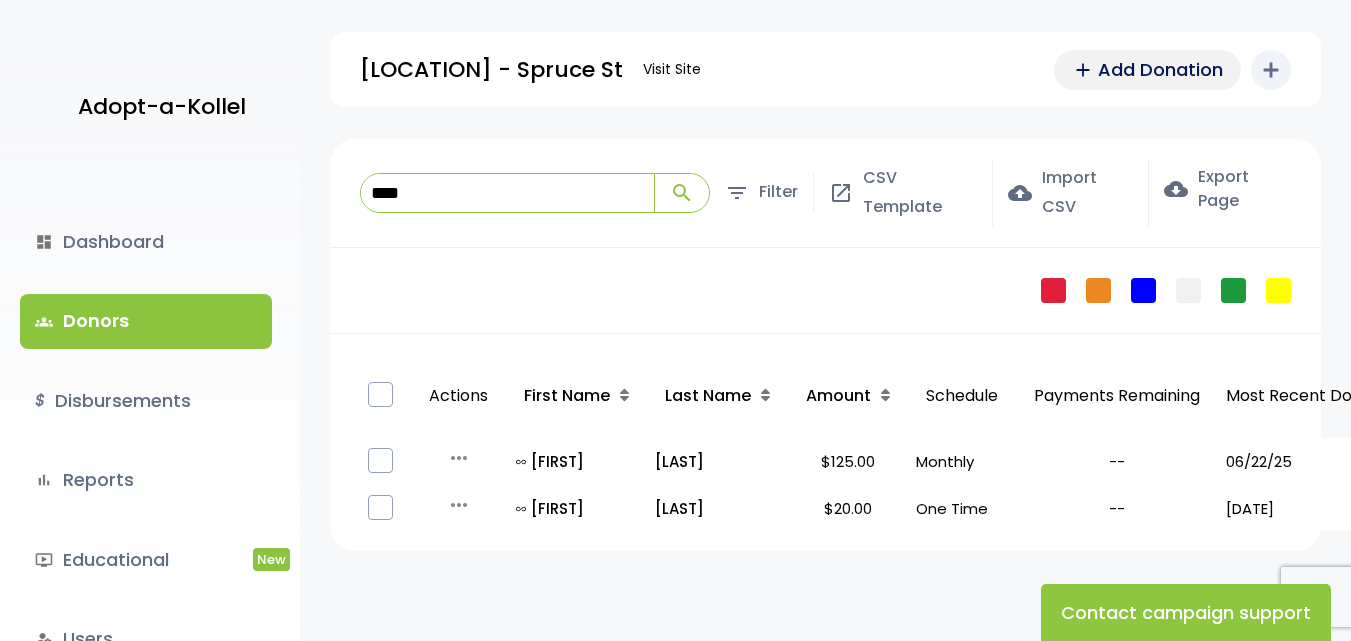 click on "Add Donation" at bounding box center [1160, 69] 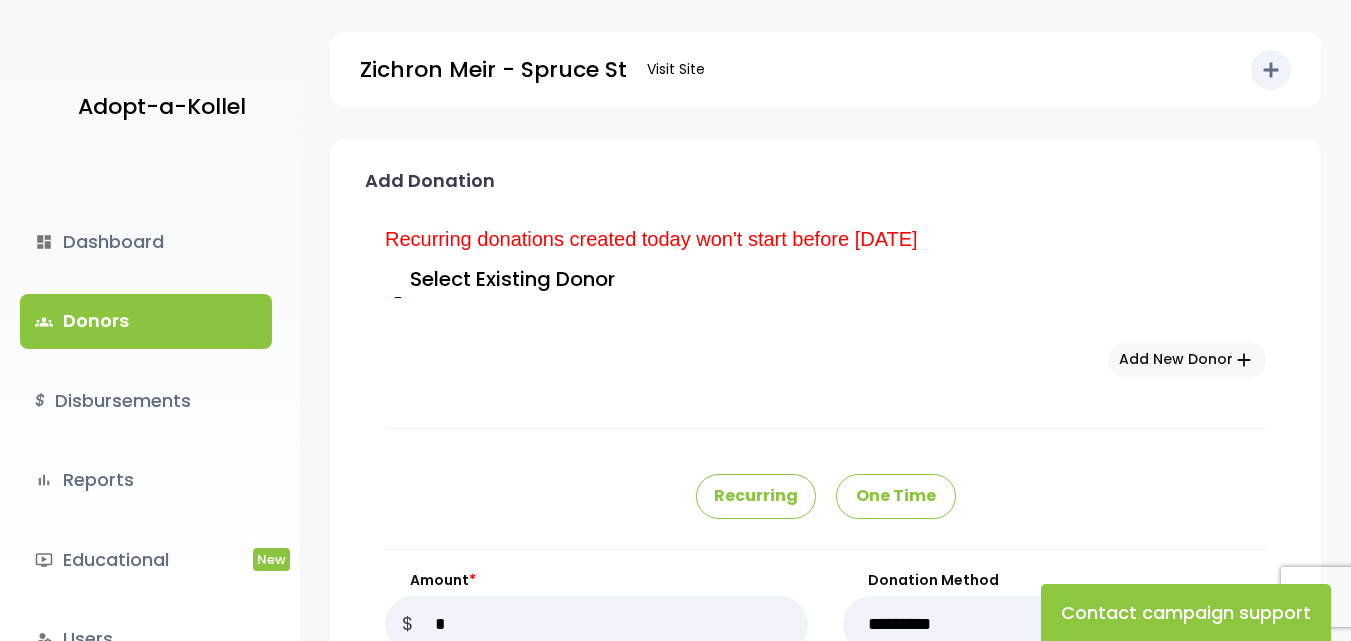scroll, scrollTop: 0, scrollLeft: 0, axis: both 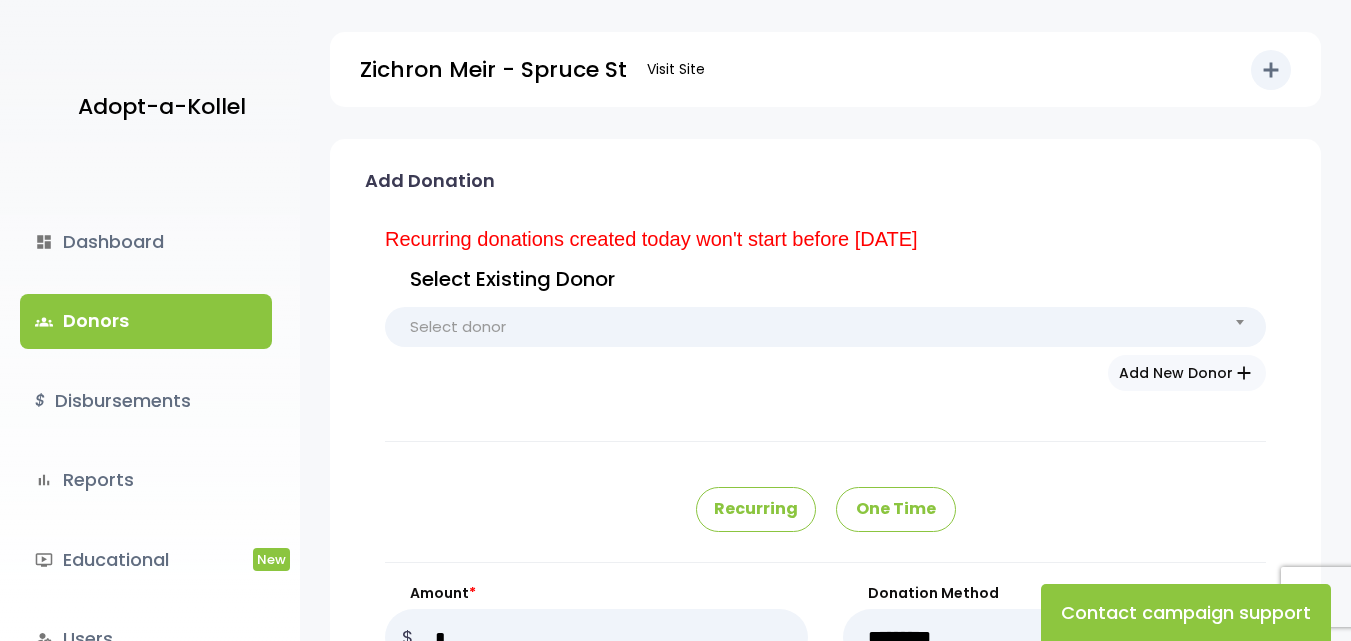 click on "Select donor" at bounding box center (825, 327) 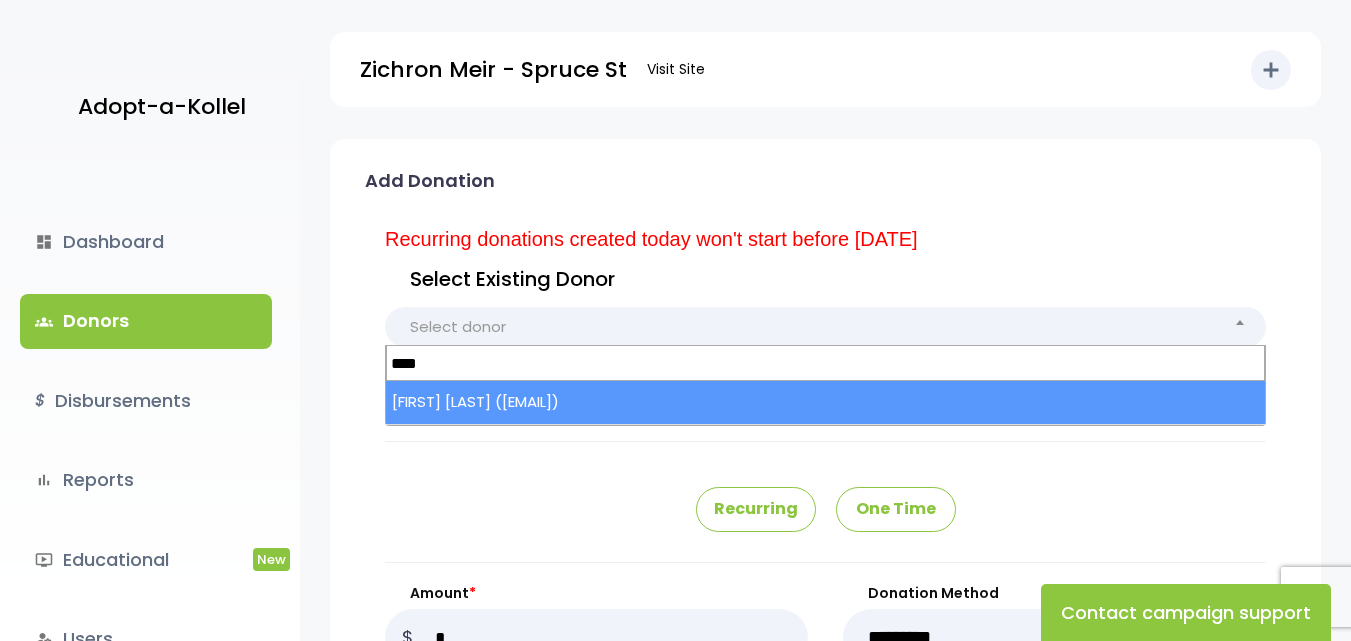 type on "****" 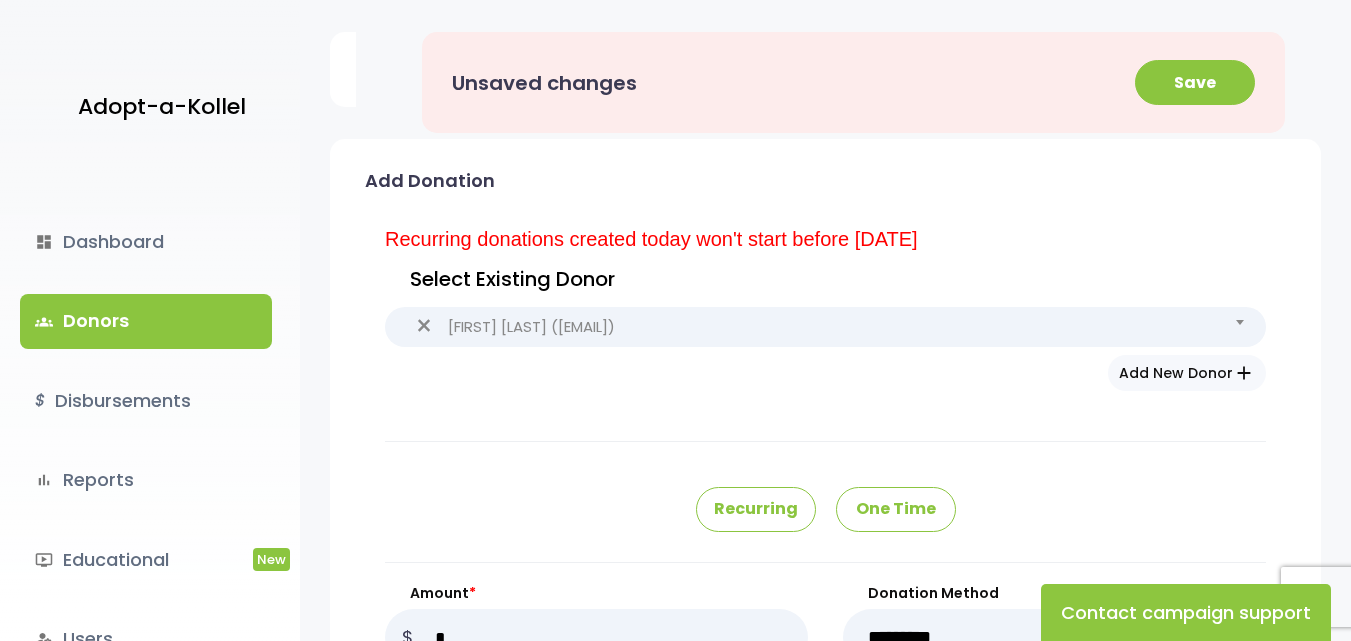 type on "*****" 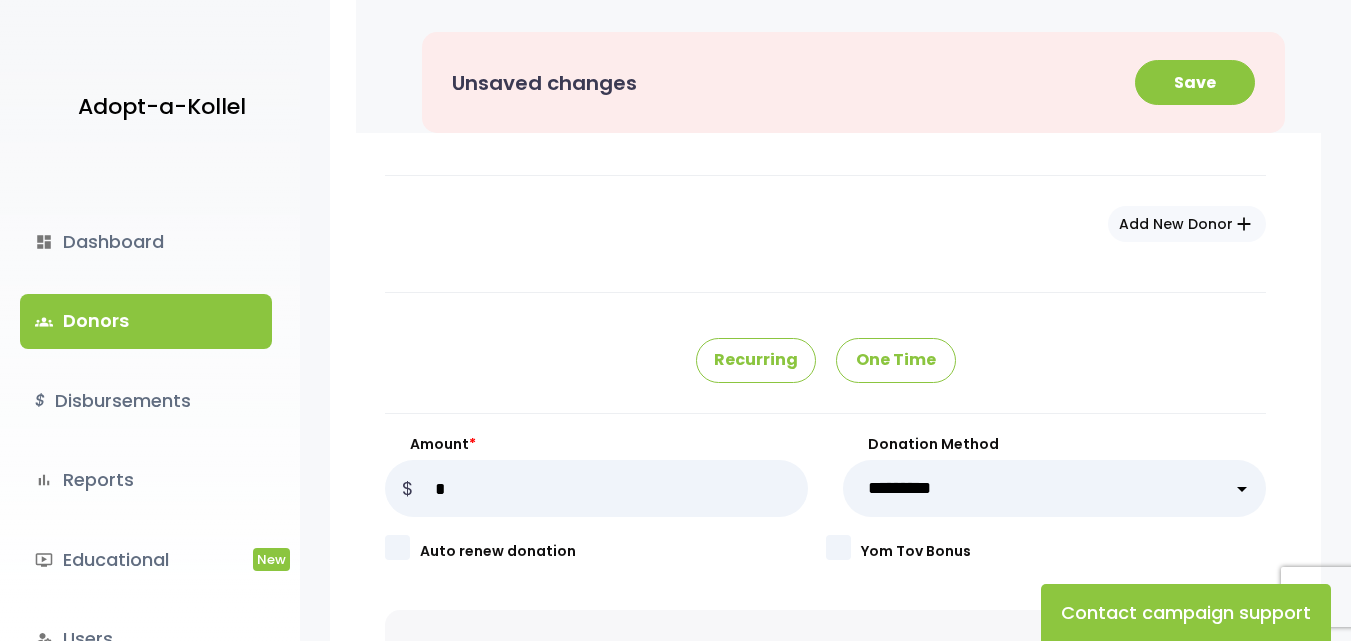 scroll, scrollTop: 1082, scrollLeft: 0, axis: vertical 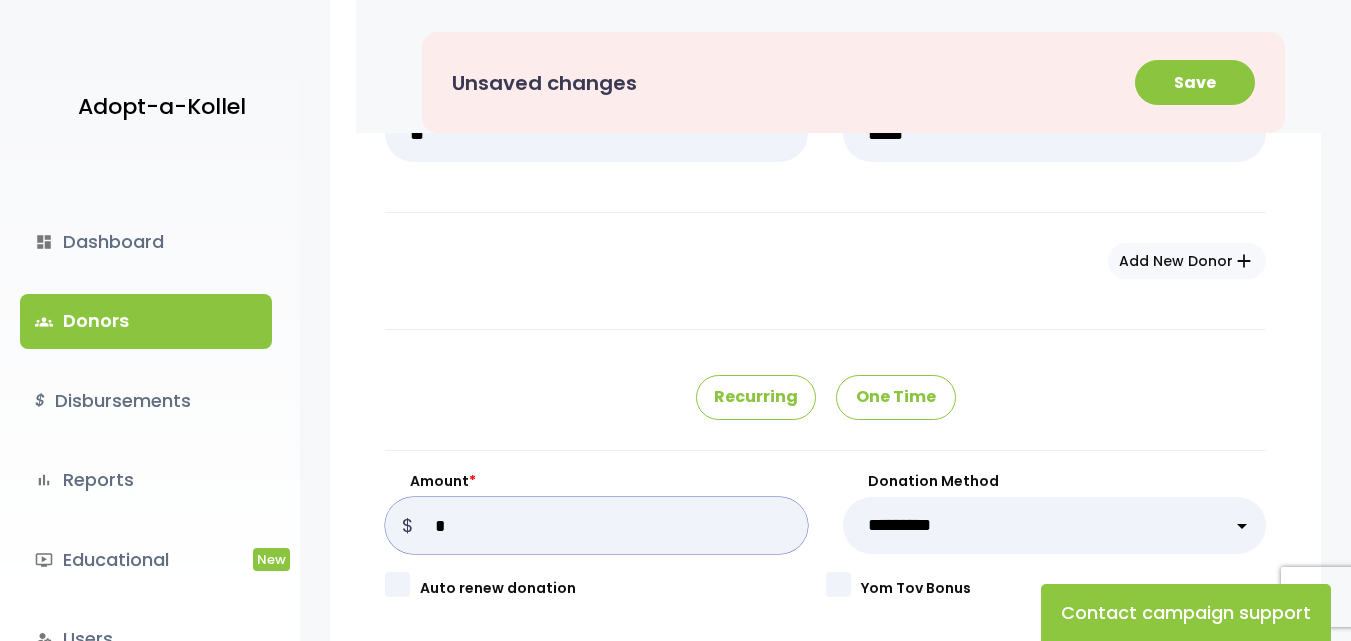 click on "Amount  *" at bounding box center [596, 525] 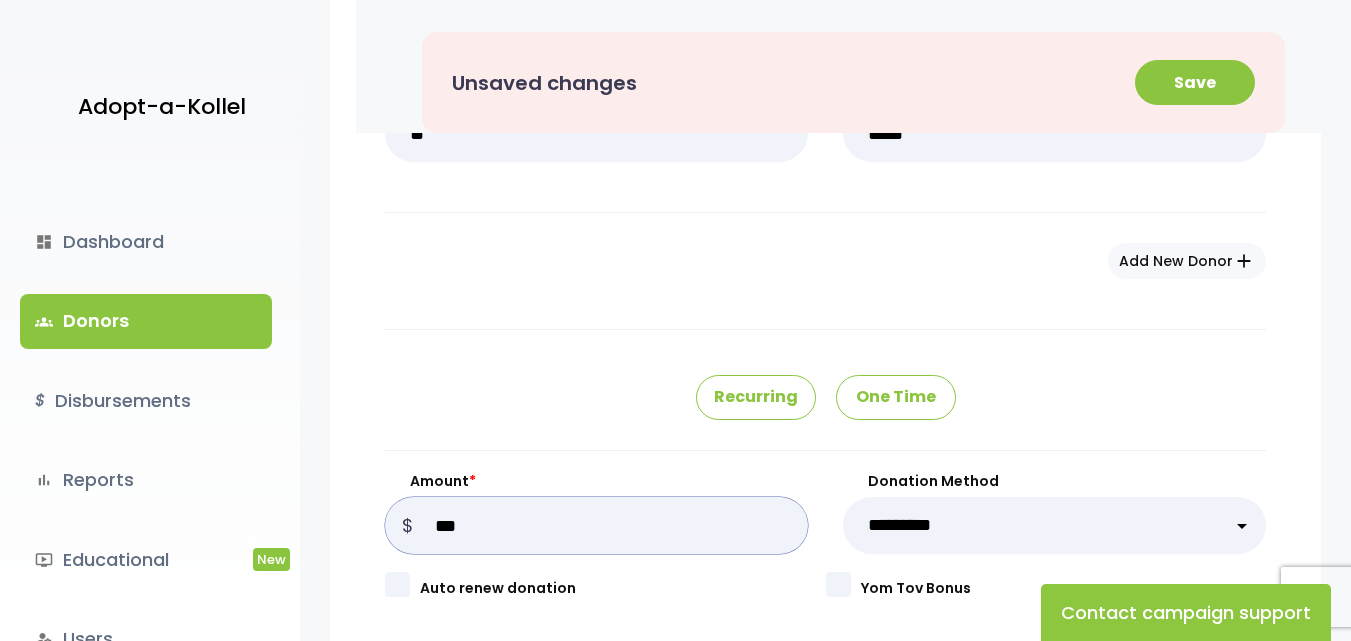 type on "***" 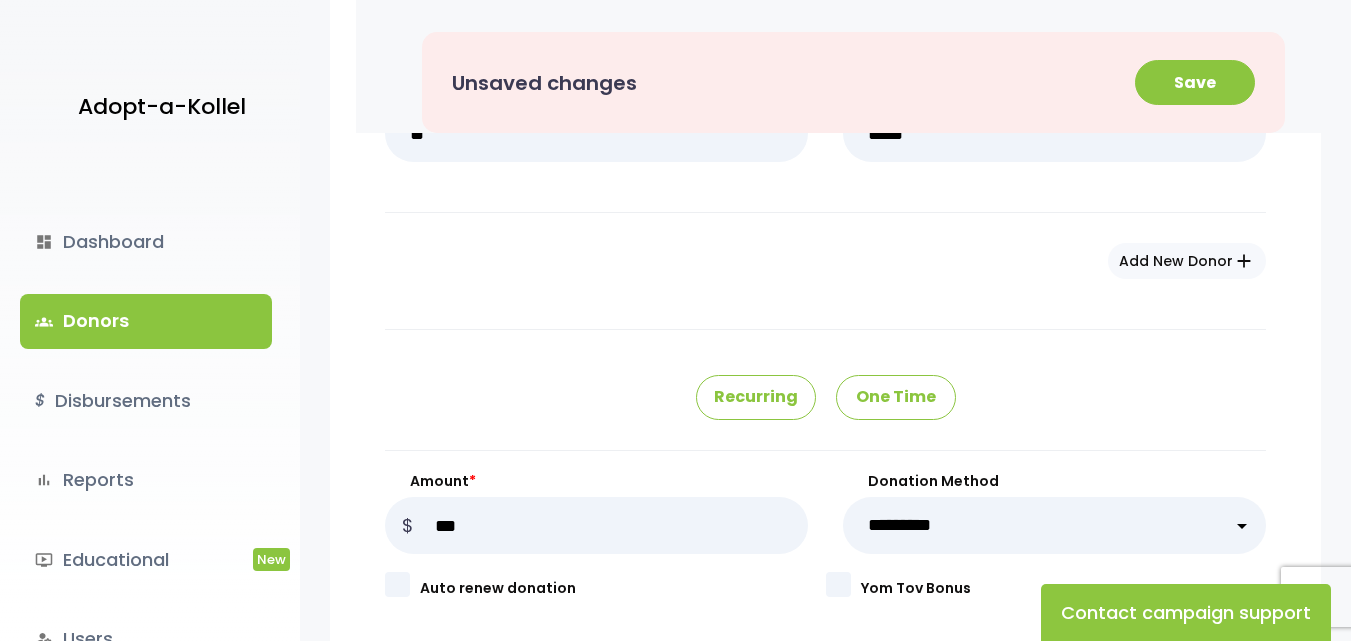 click on "**********" at bounding box center [1054, 525] 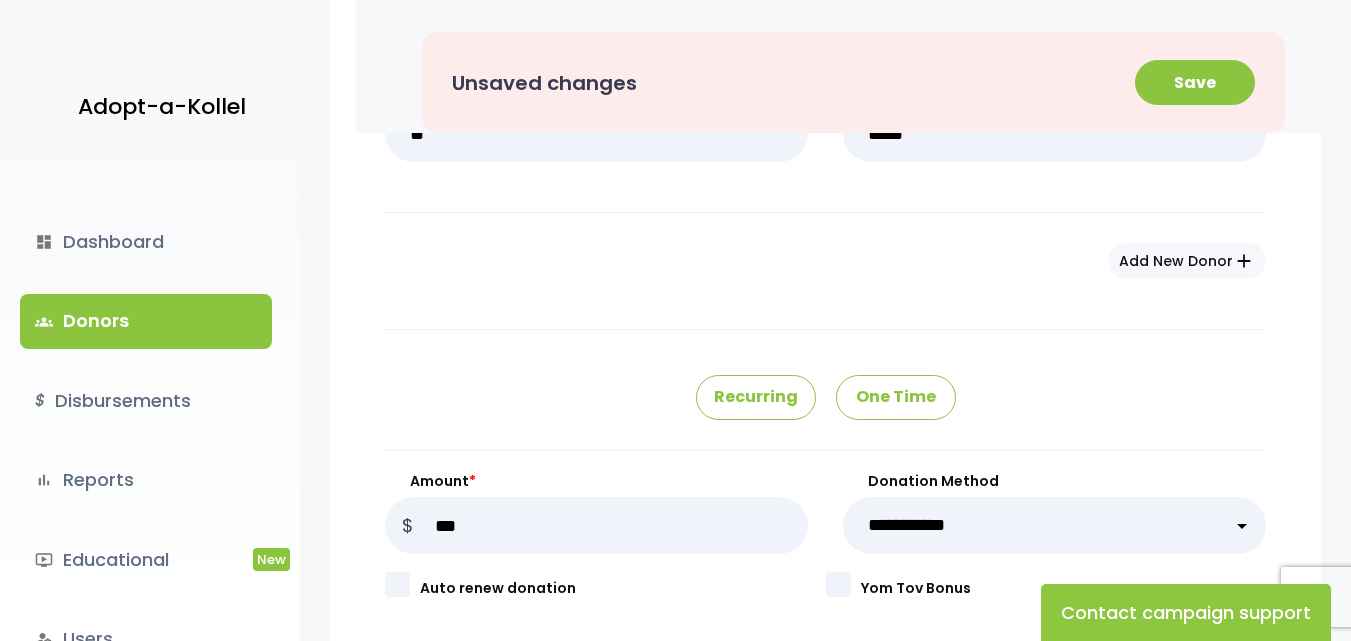 click on "**********" at bounding box center (1054, 525) 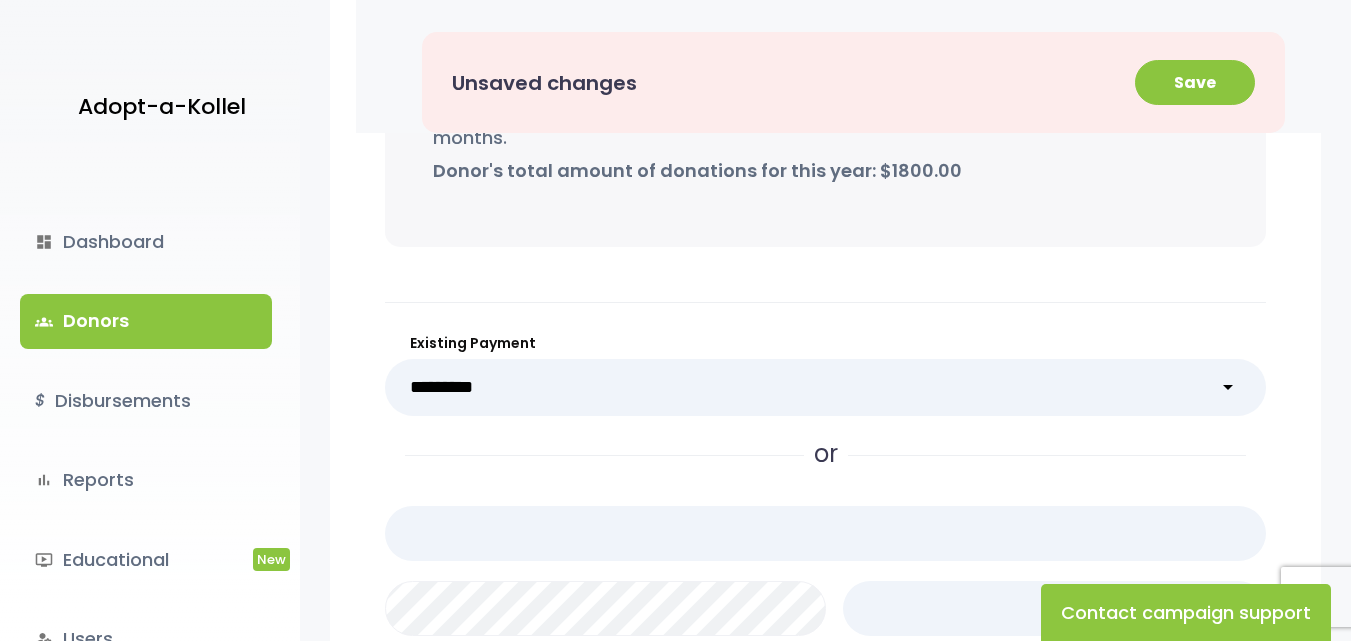 scroll, scrollTop: 1786, scrollLeft: 0, axis: vertical 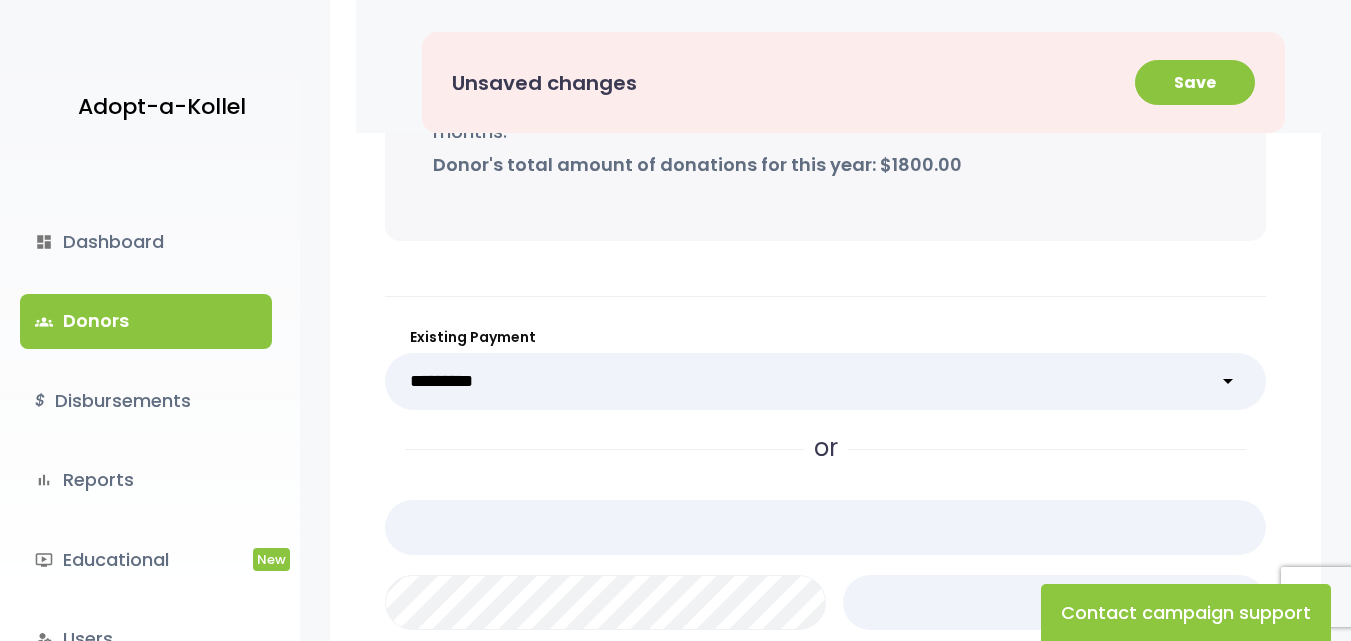 click on "**********" at bounding box center [825, 381] 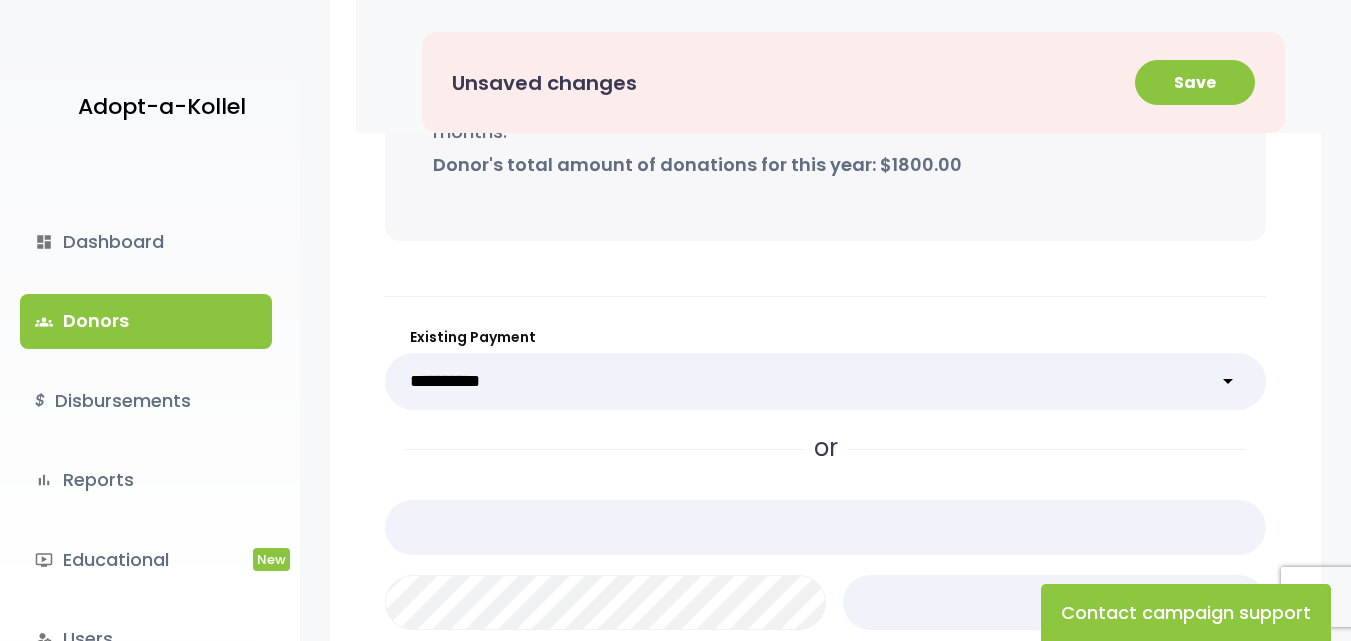 click on "**********" at bounding box center [825, 381] 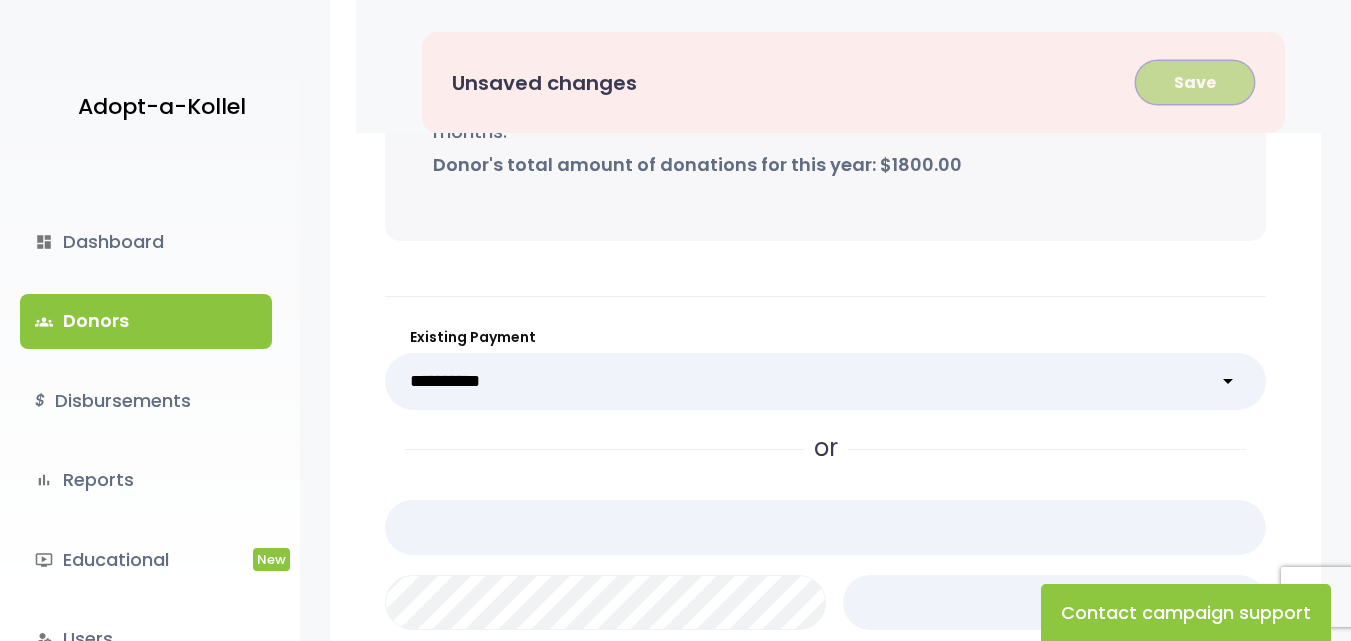 click on "Save" at bounding box center [1195, 82] 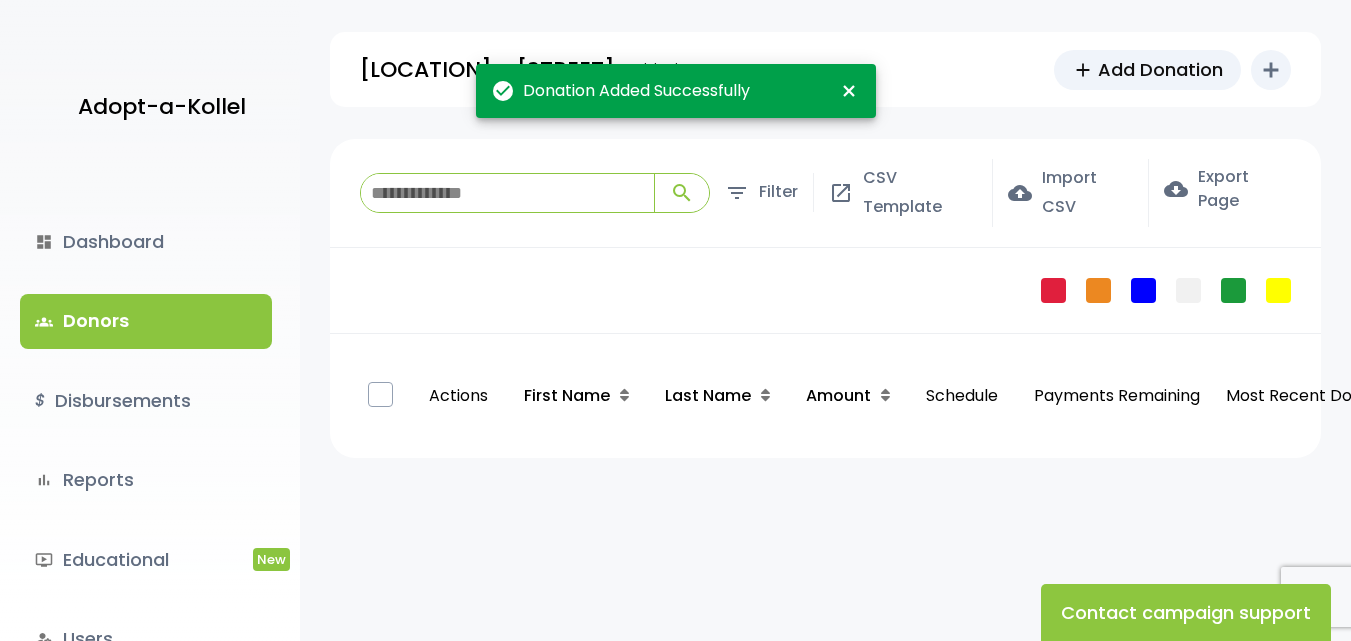 scroll, scrollTop: 0, scrollLeft: 0, axis: both 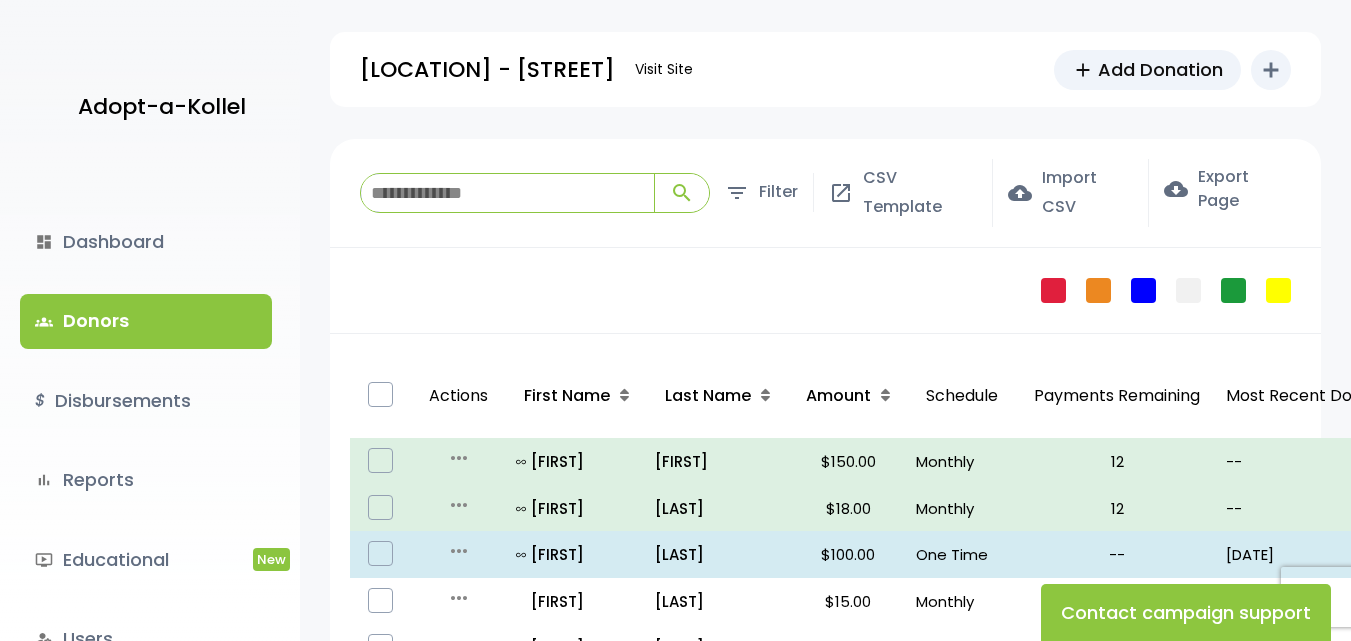 click at bounding box center [507, 193] 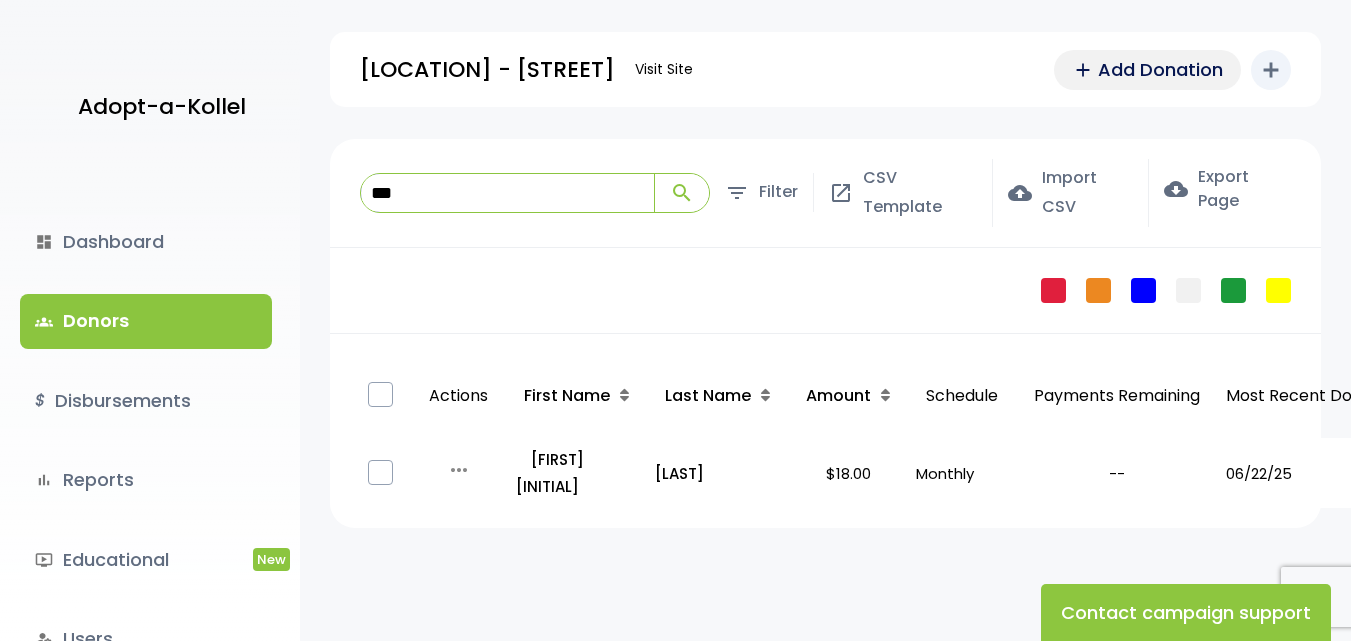 type on "***" 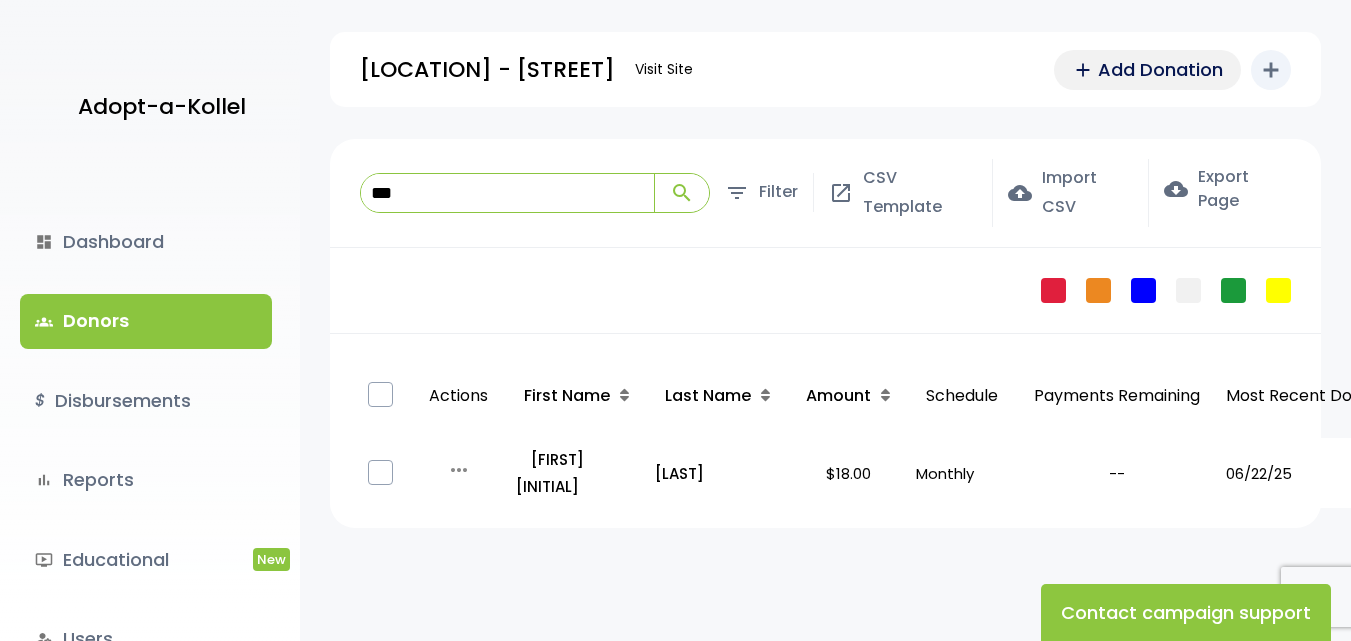 click on "Add Donation" at bounding box center [1160, 69] 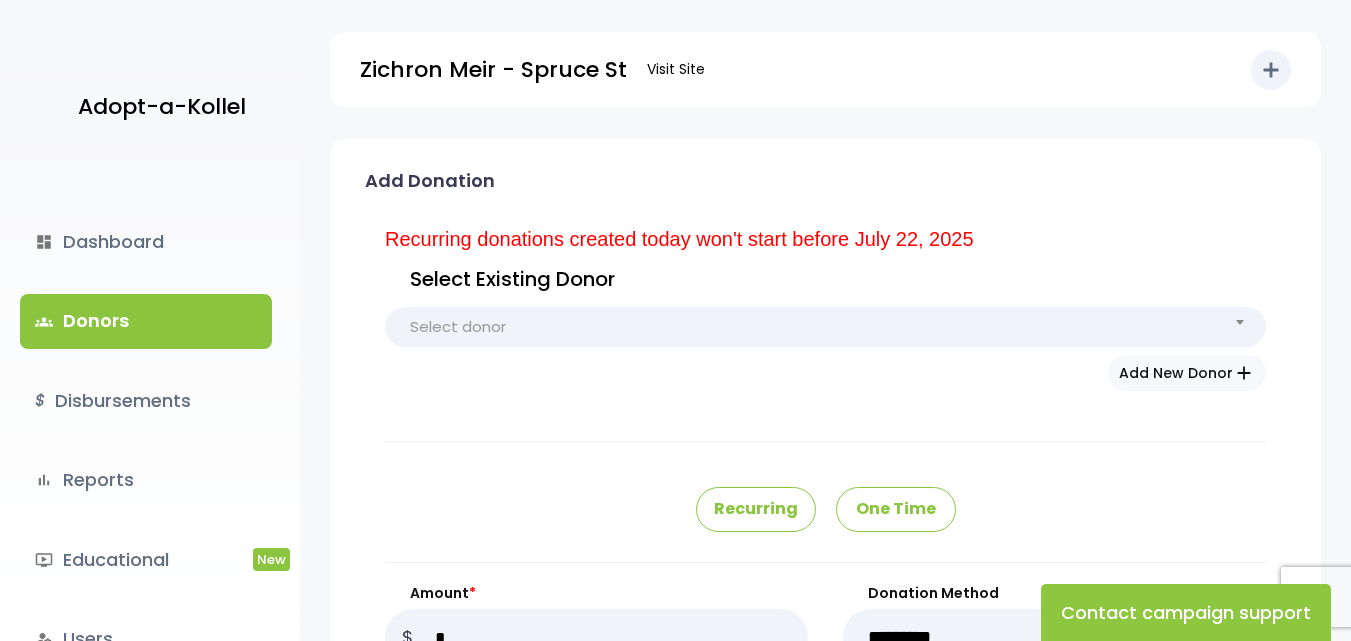 scroll, scrollTop: 0, scrollLeft: 0, axis: both 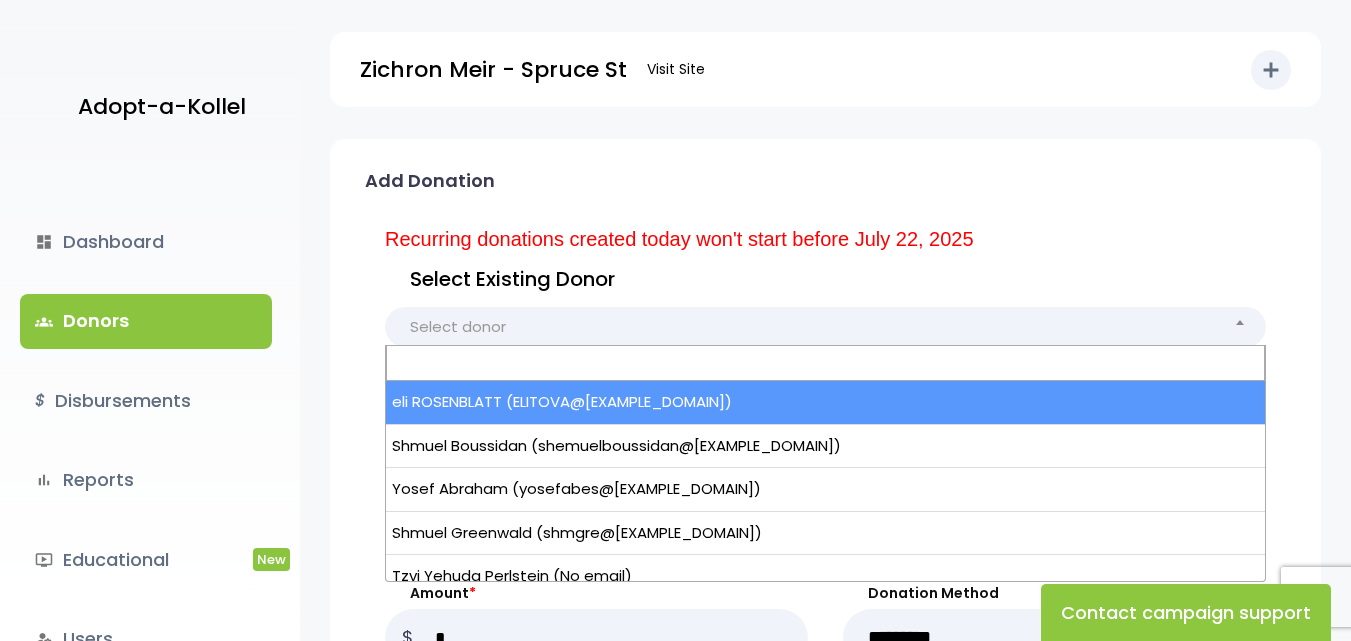 click on "Select donor" at bounding box center (825, 327) 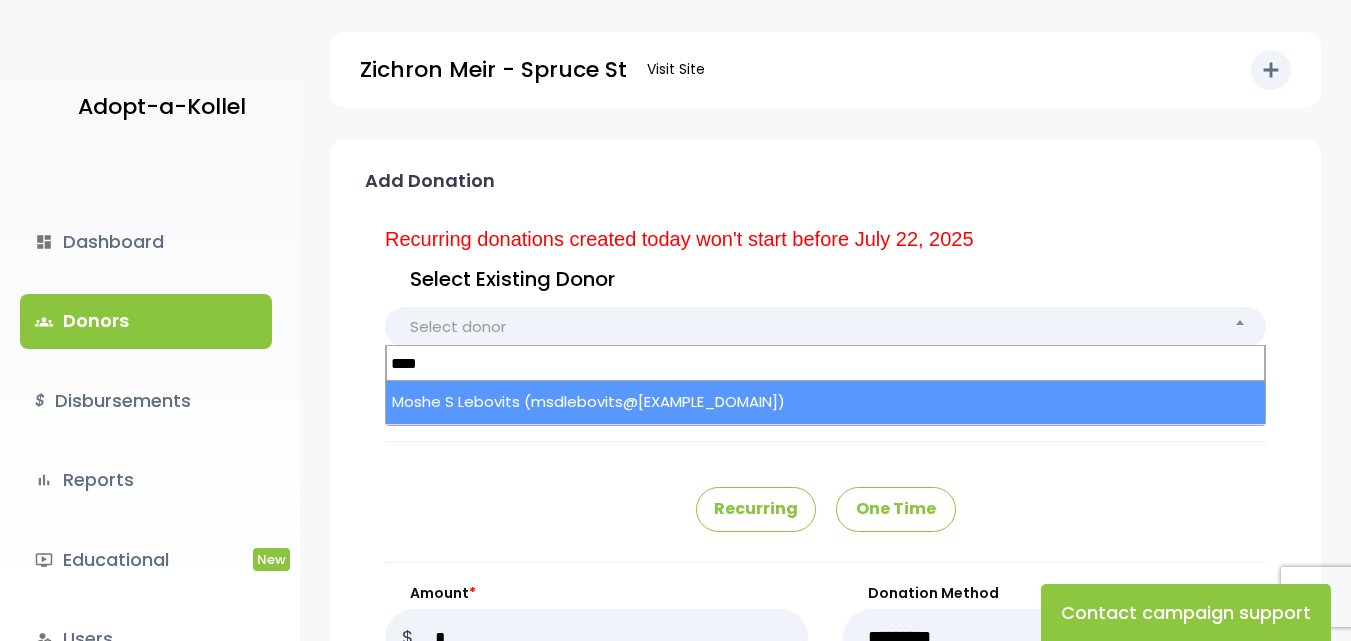 type on "****" 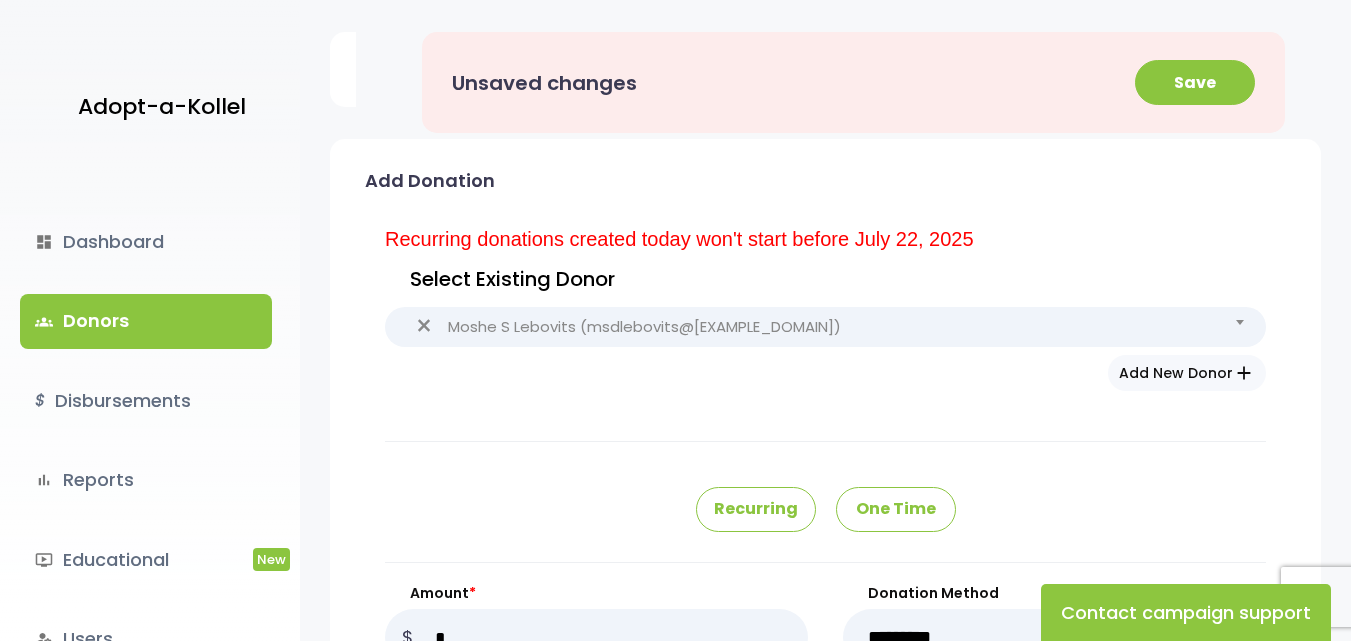 type on "*******" 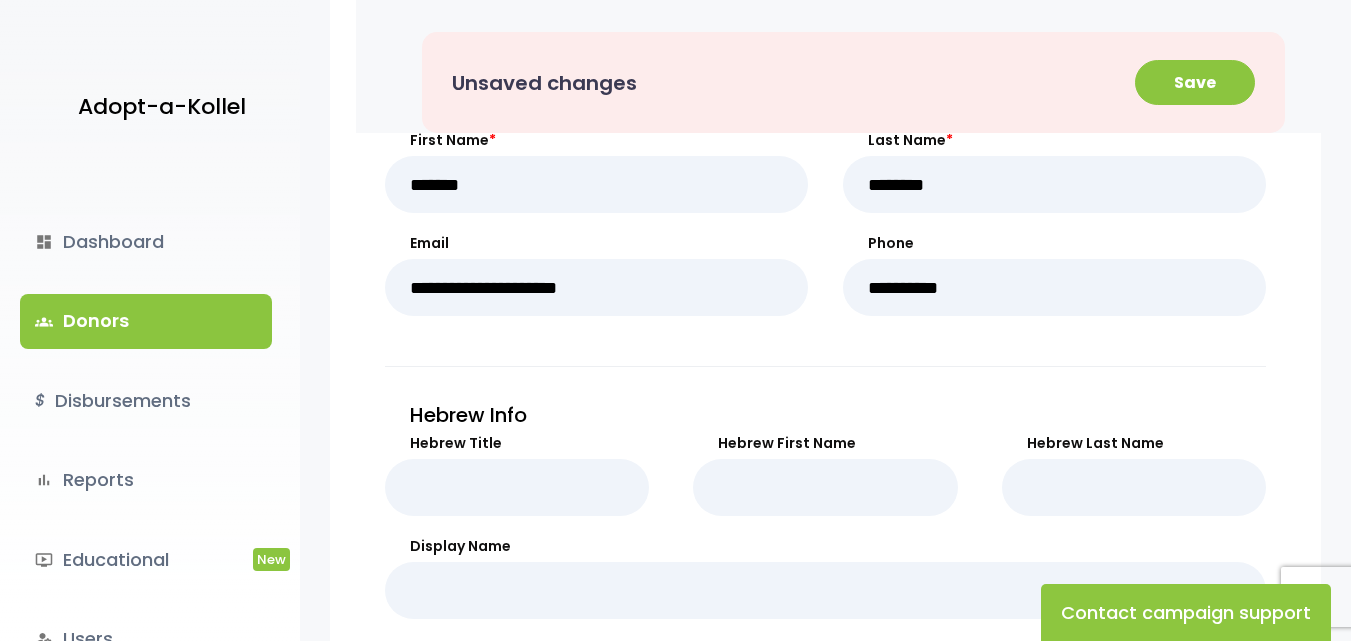 scroll, scrollTop: 327, scrollLeft: 0, axis: vertical 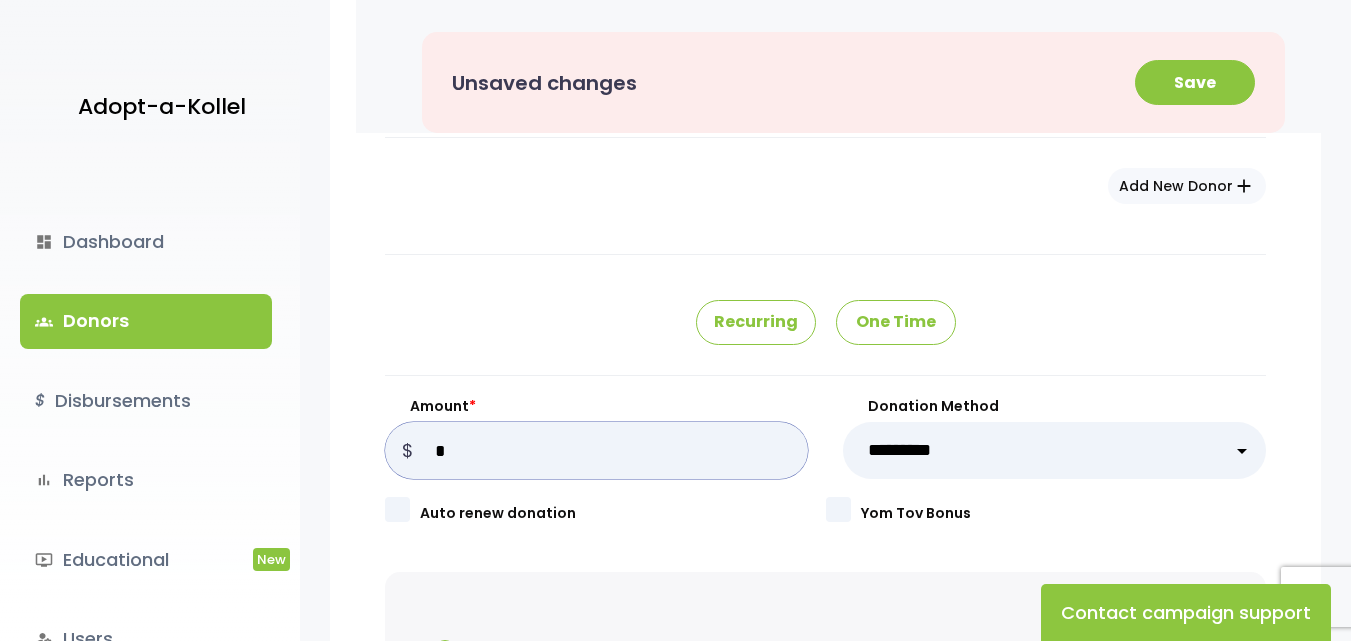 click on "Amount  *" at bounding box center (596, 450) 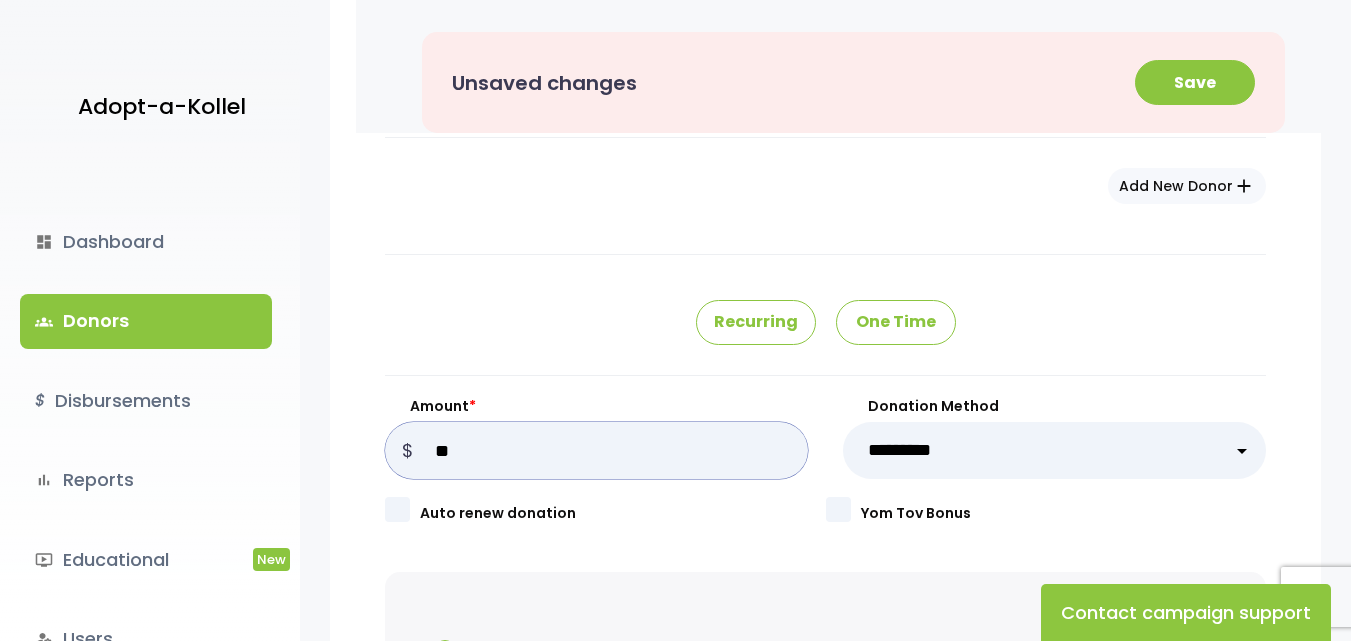 type on "**" 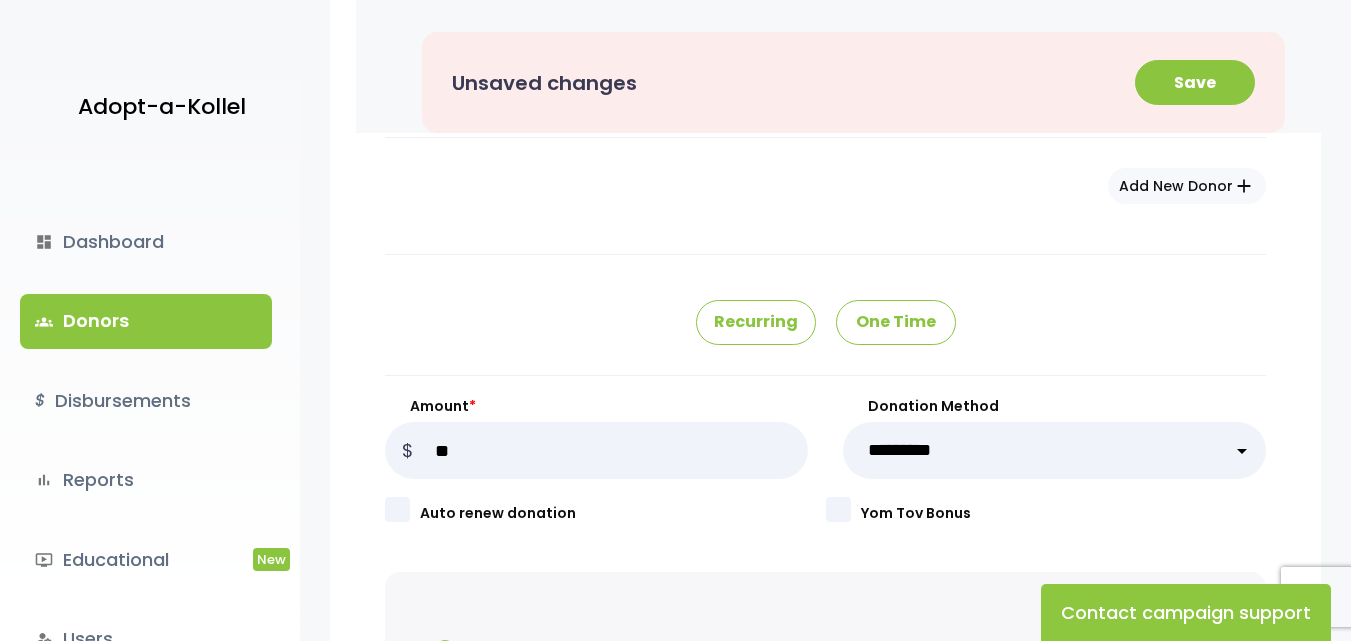 click on "**********" at bounding box center (1054, 450) 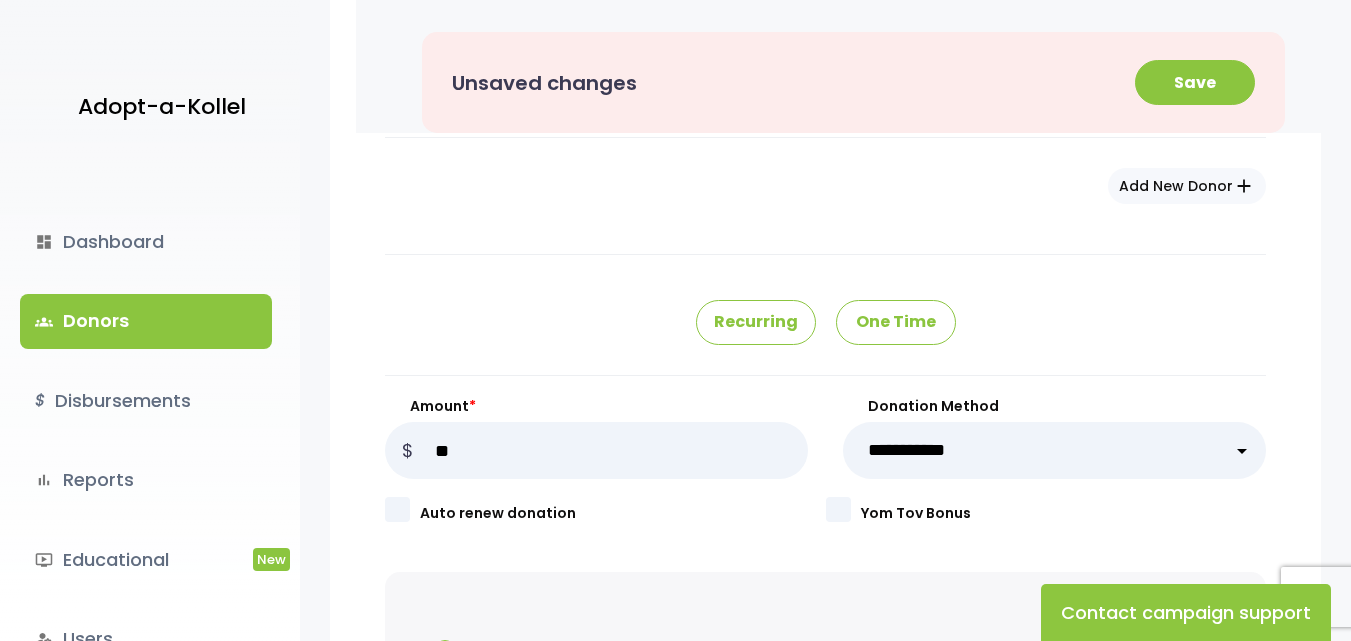 click on "**********" at bounding box center (1054, 450) 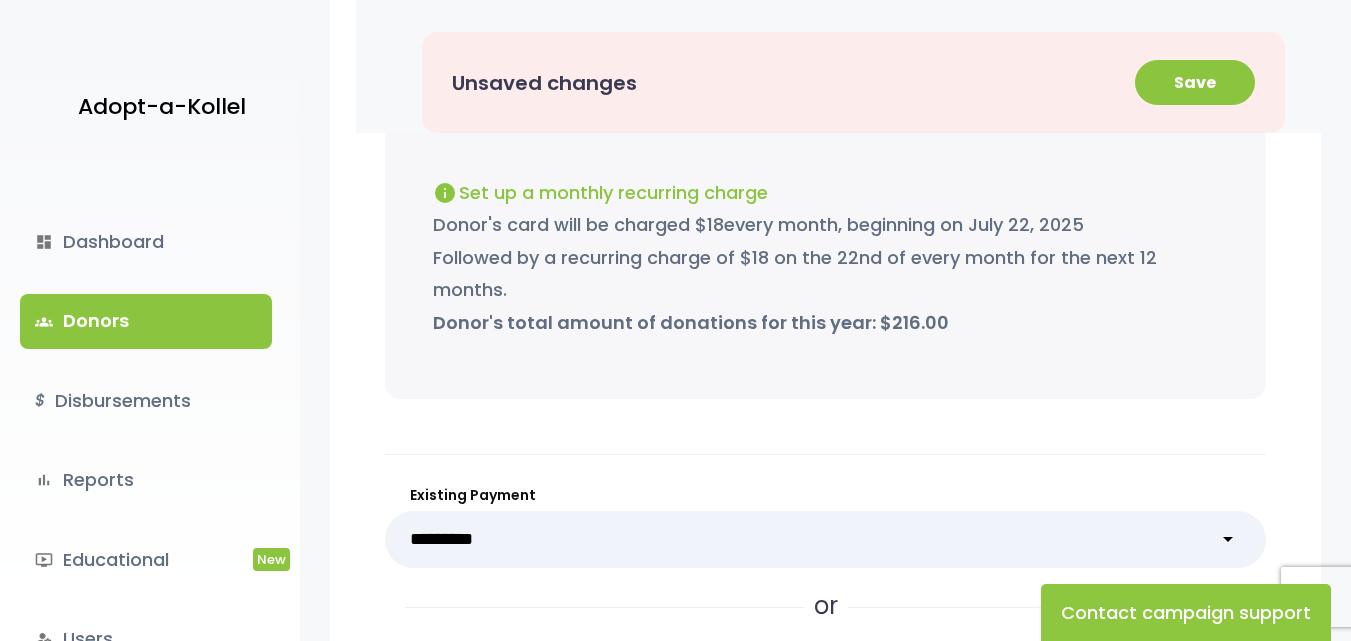 scroll, scrollTop: 1709, scrollLeft: 0, axis: vertical 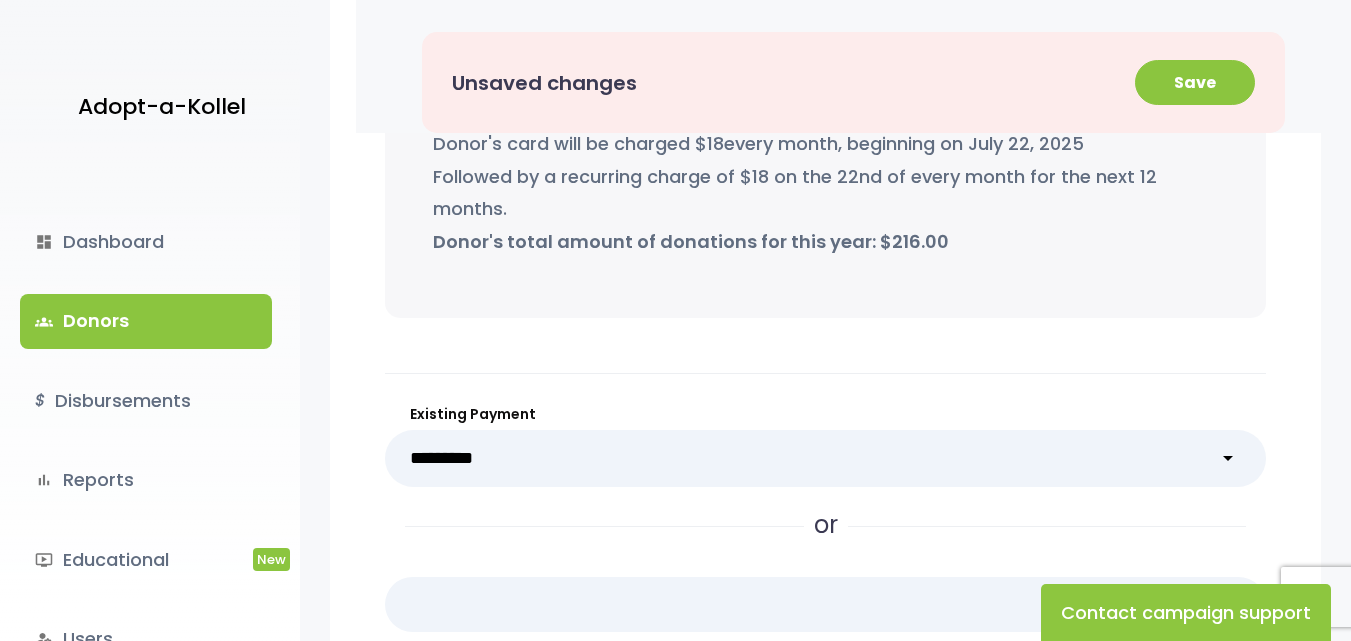 click on "**********" at bounding box center [825, 458] 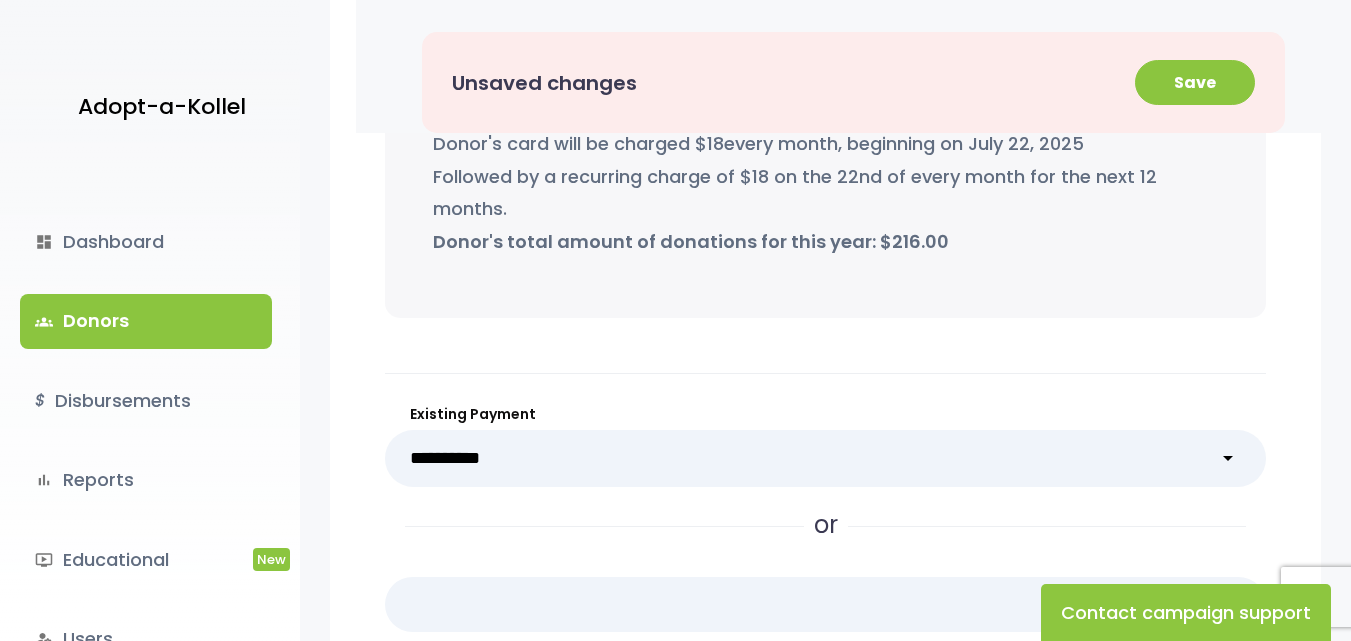 click on "**********" at bounding box center (825, 458) 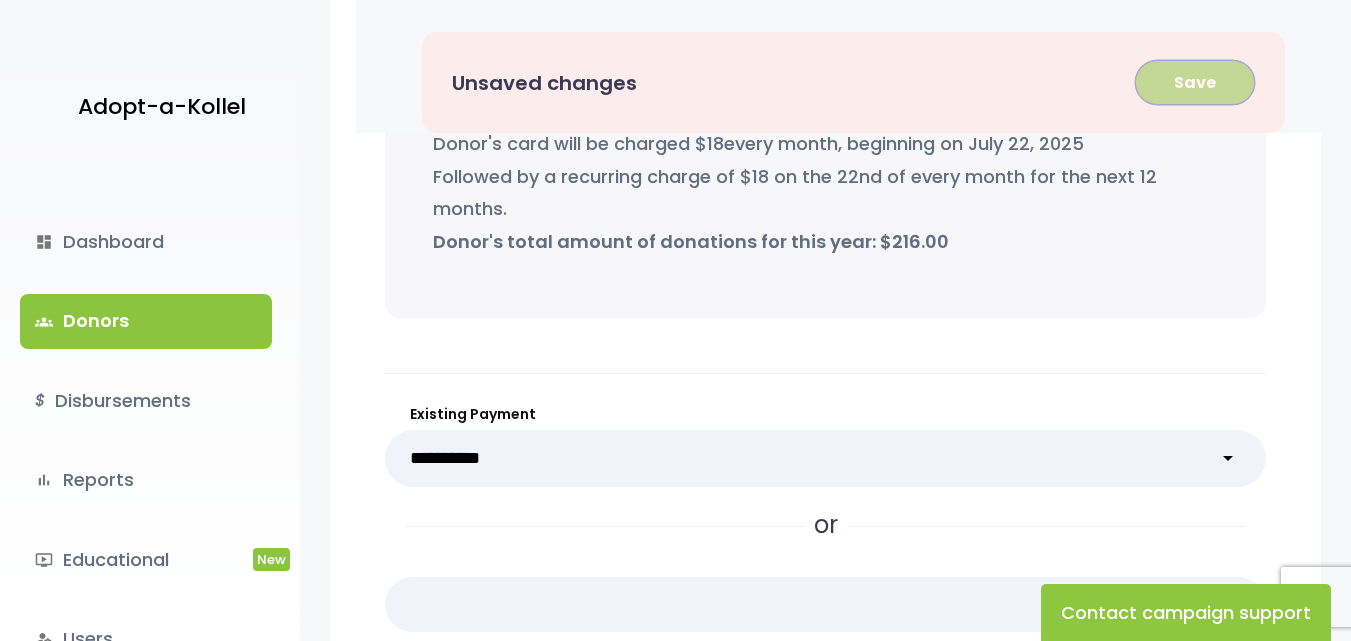 click on "Save" at bounding box center (1195, 82) 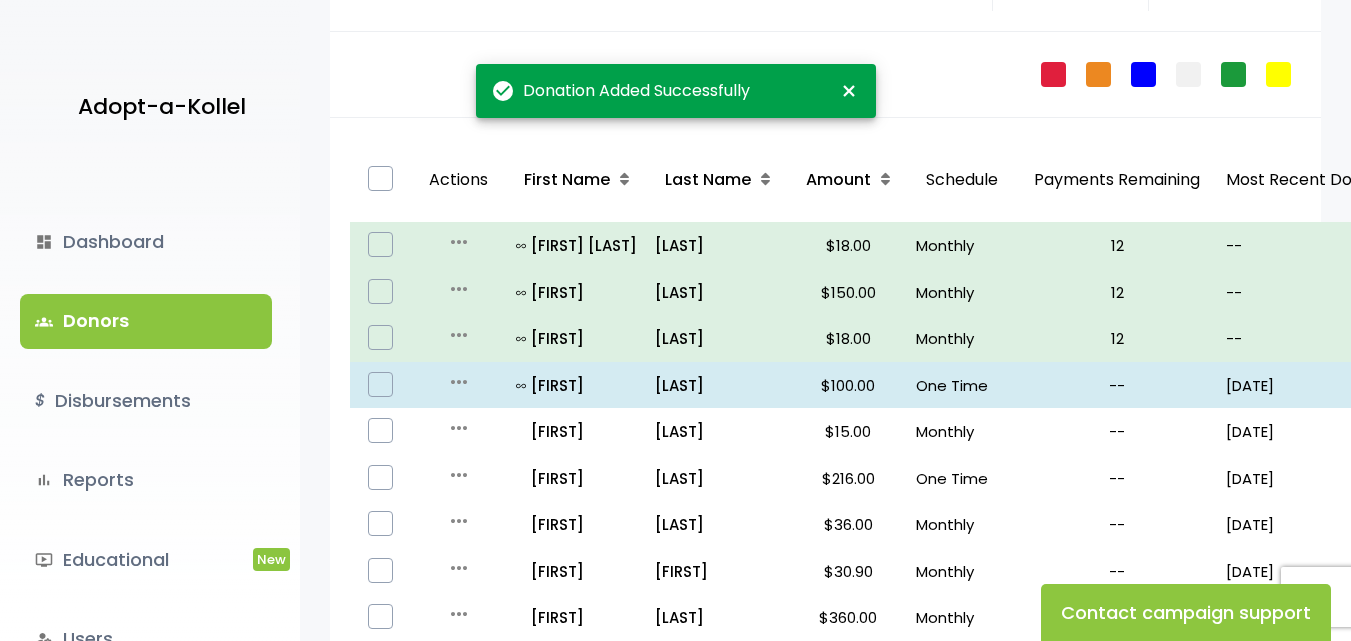 scroll, scrollTop: 230, scrollLeft: 0, axis: vertical 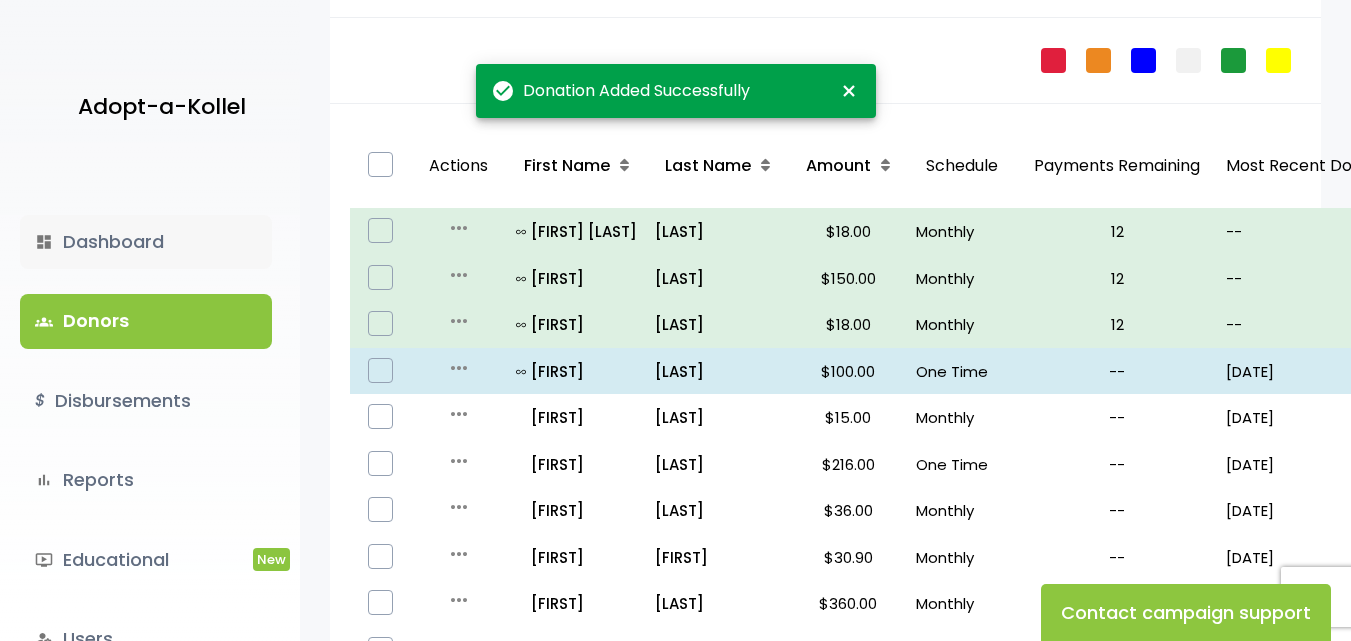 click on "dashboard Dashboard" at bounding box center [146, 242] 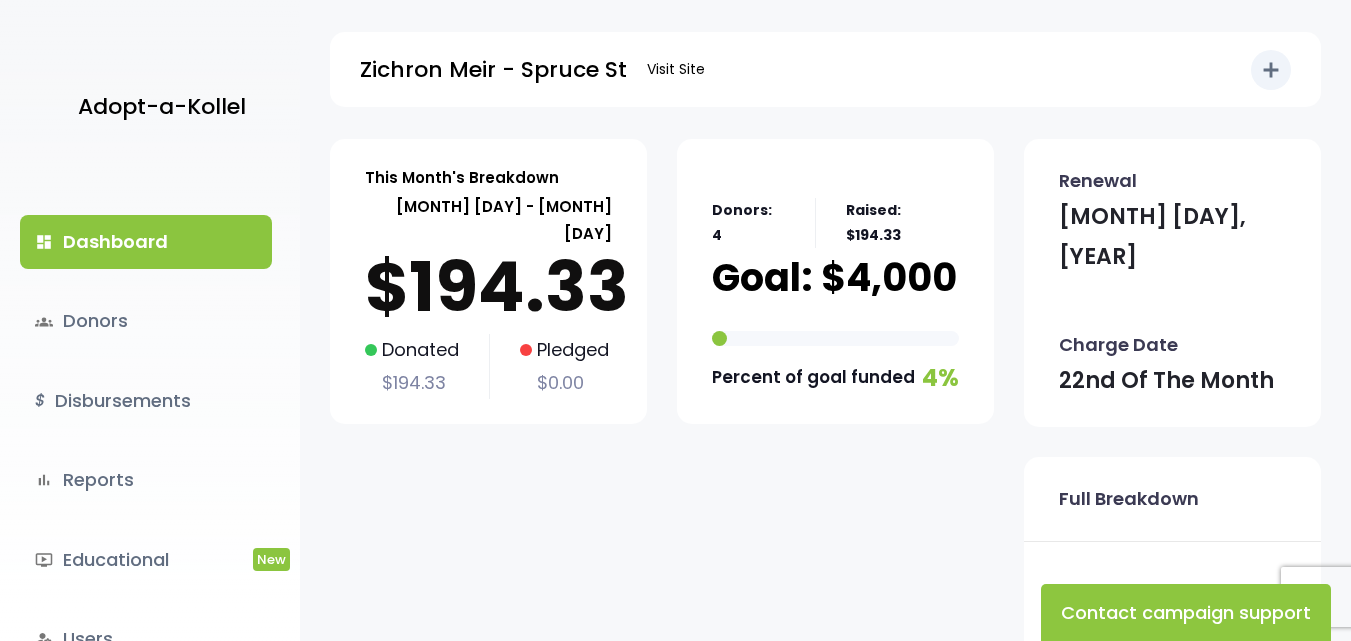scroll, scrollTop: 0, scrollLeft: 0, axis: both 